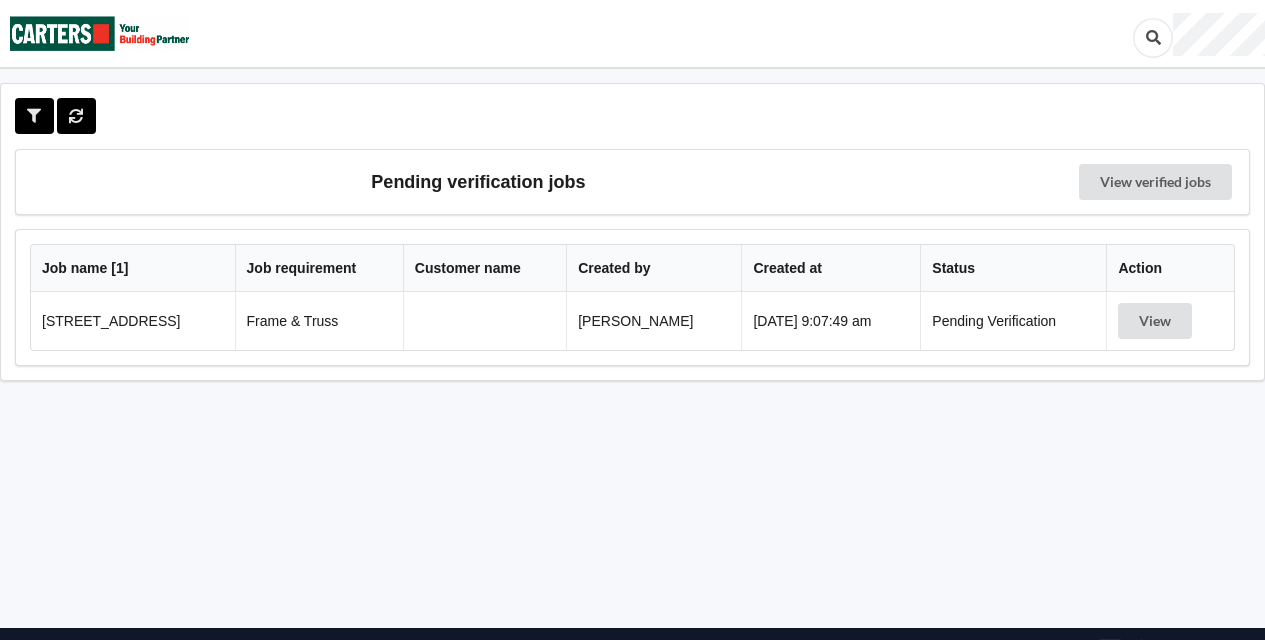 scroll, scrollTop: 0, scrollLeft: 0, axis: both 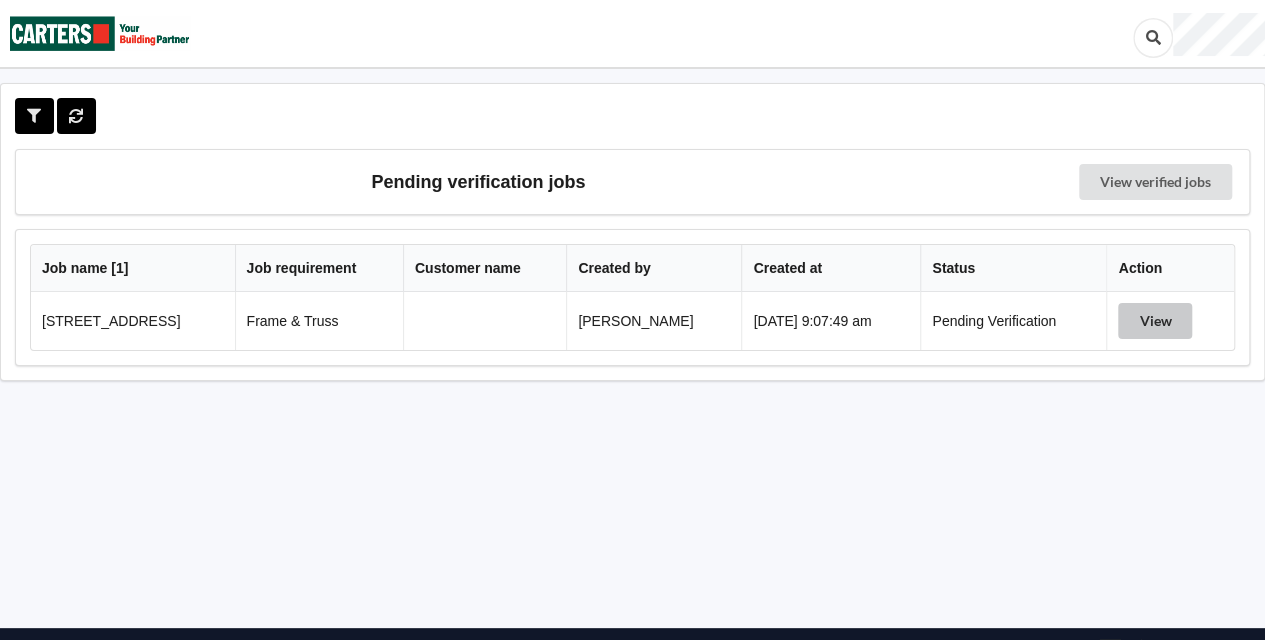 click on "View" at bounding box center [1155, 321] 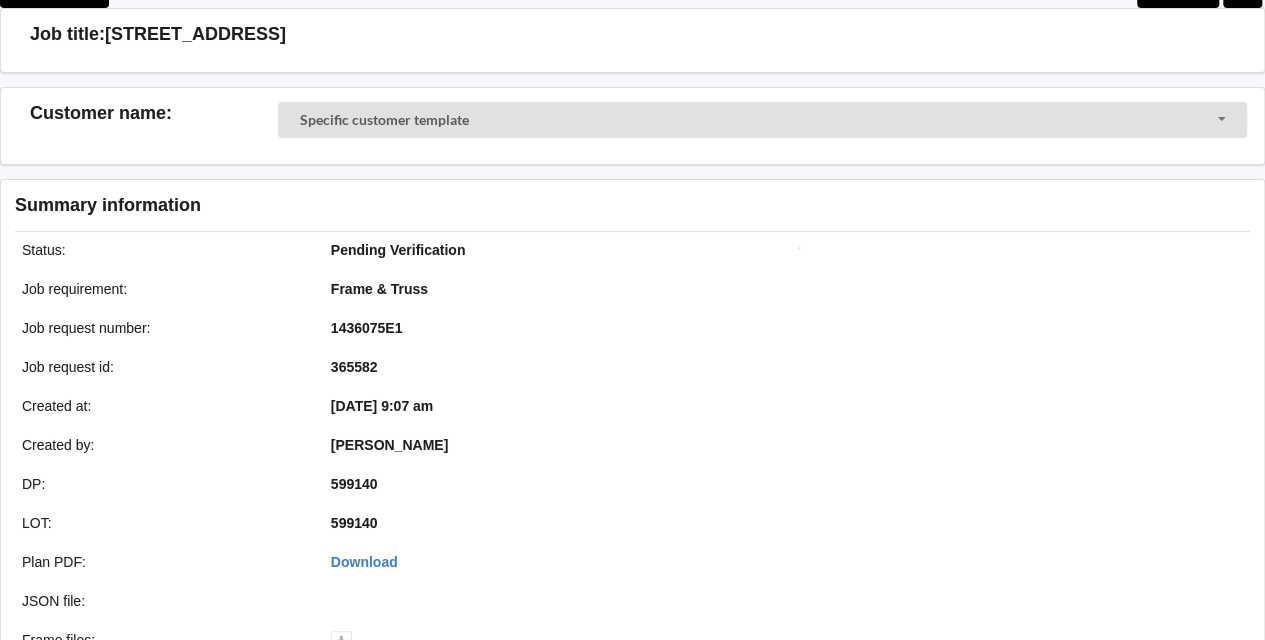 scroll, scrollTop: 115, scrollLeft: 0, axis: vertical 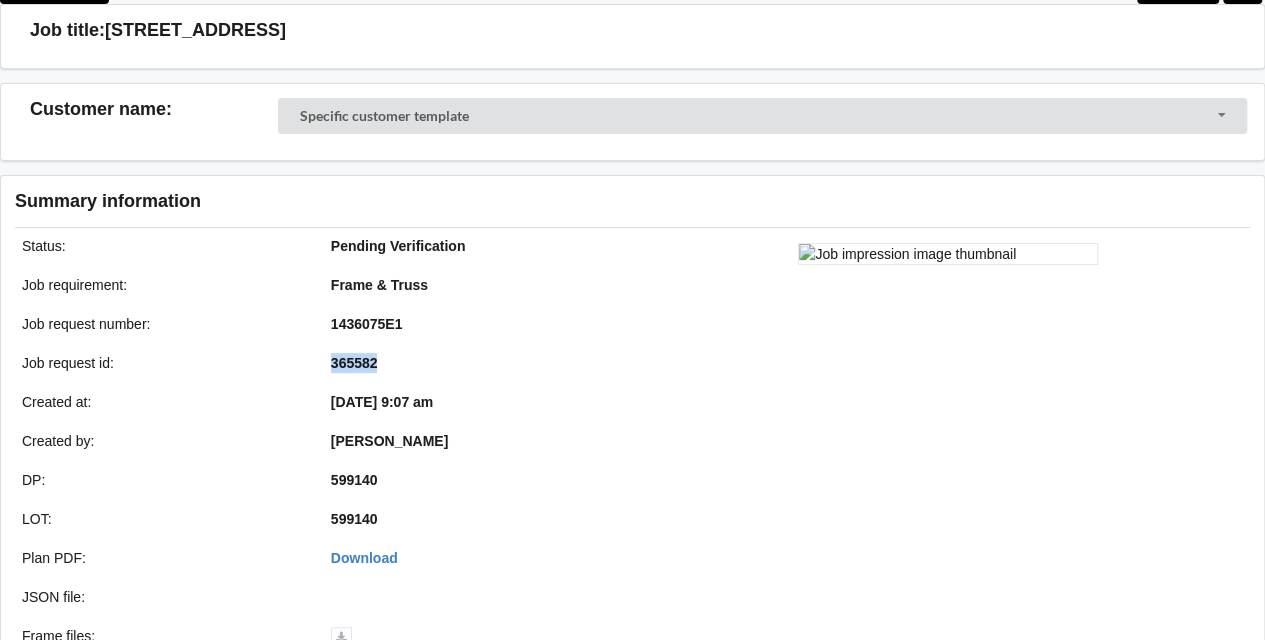 drag, startPoint x: 386, startPoint y: 362, endPoint x: 331, endPoint y: 362, distance: 55 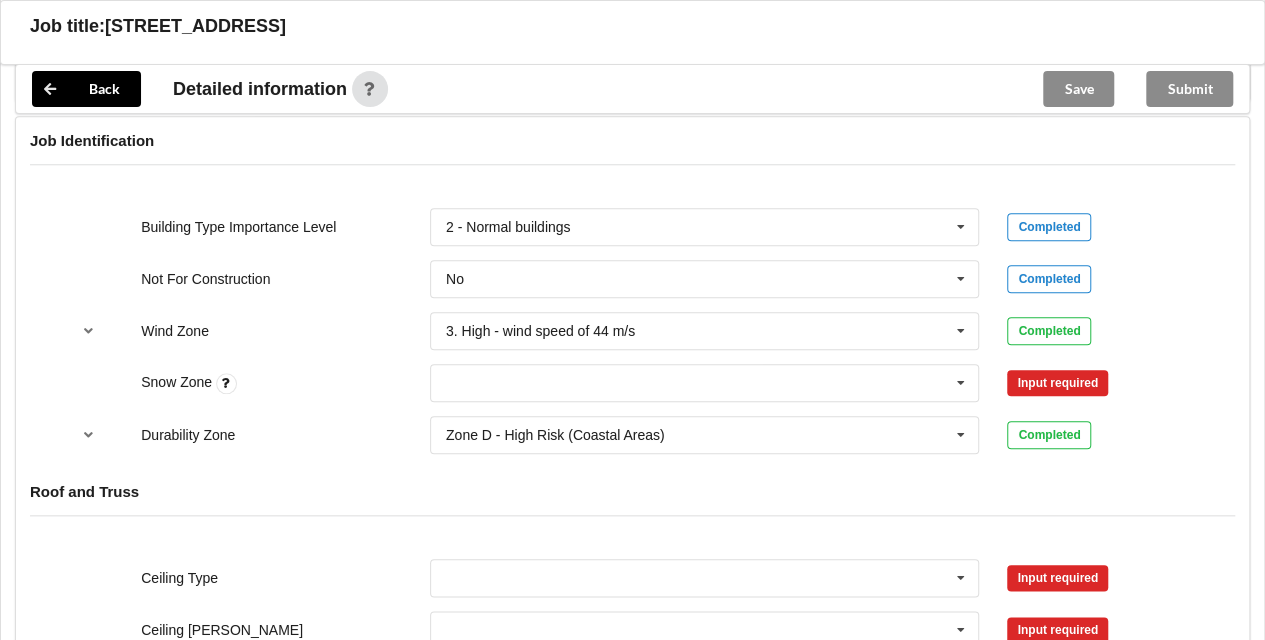 scroll, scrollTop: 838, scrollLeft: 0, axis: vertical 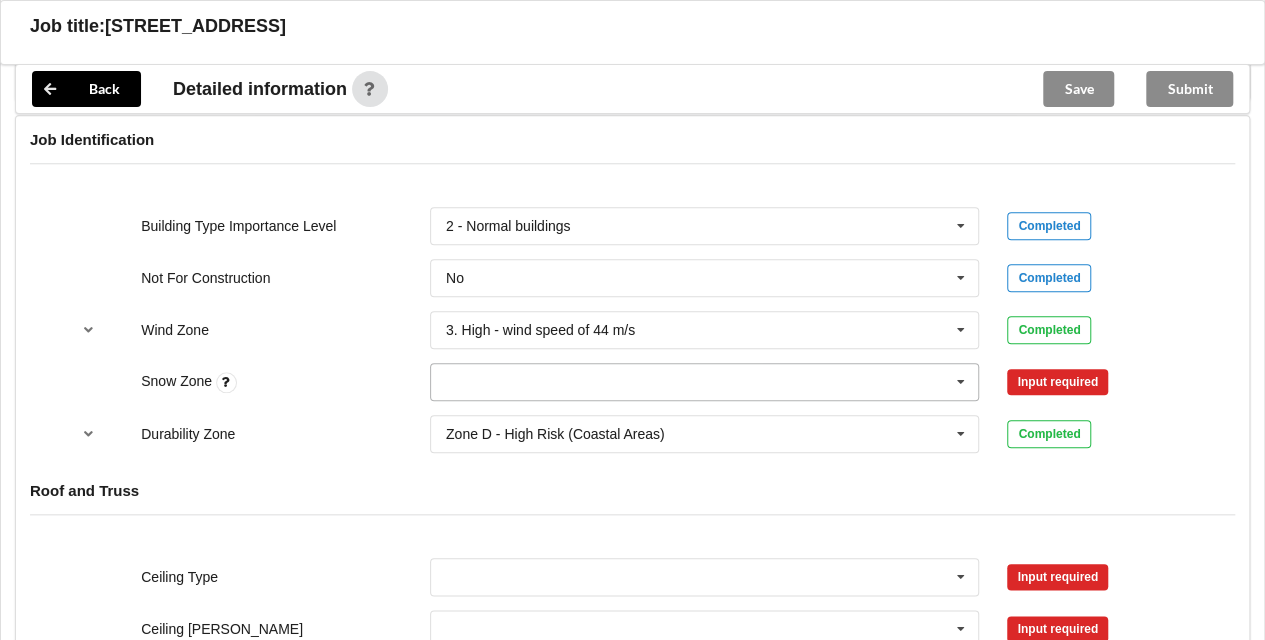 click at bounding box center (706, 382) 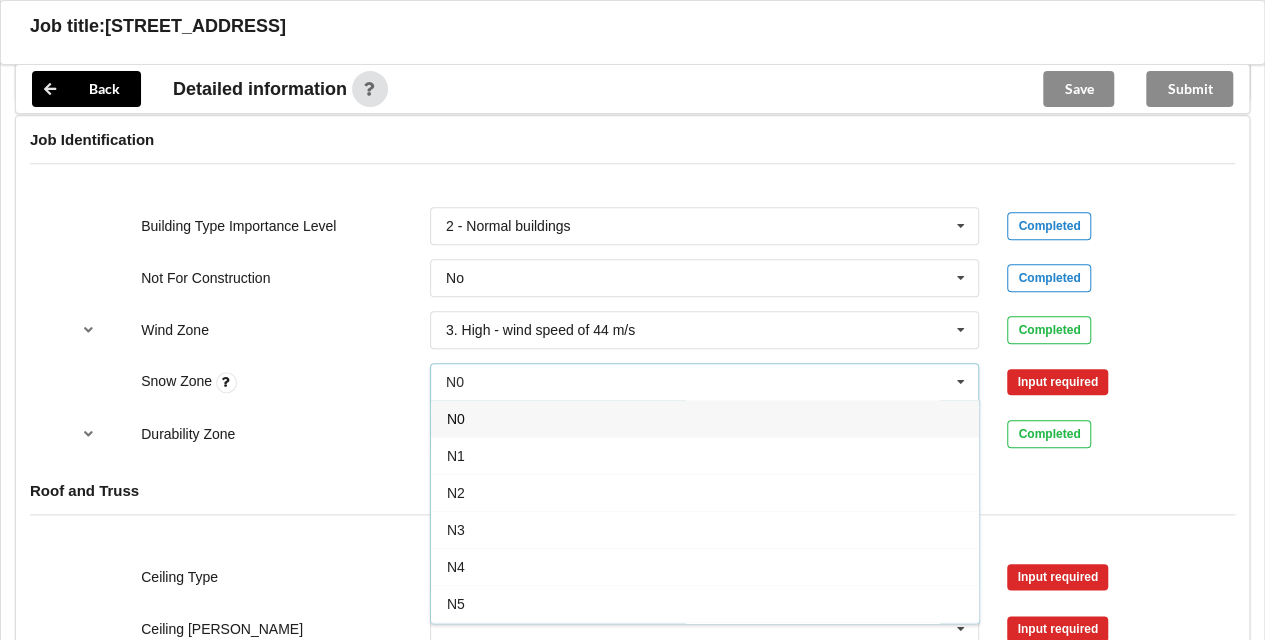 click on "N0" at bounding box center (456, 419) 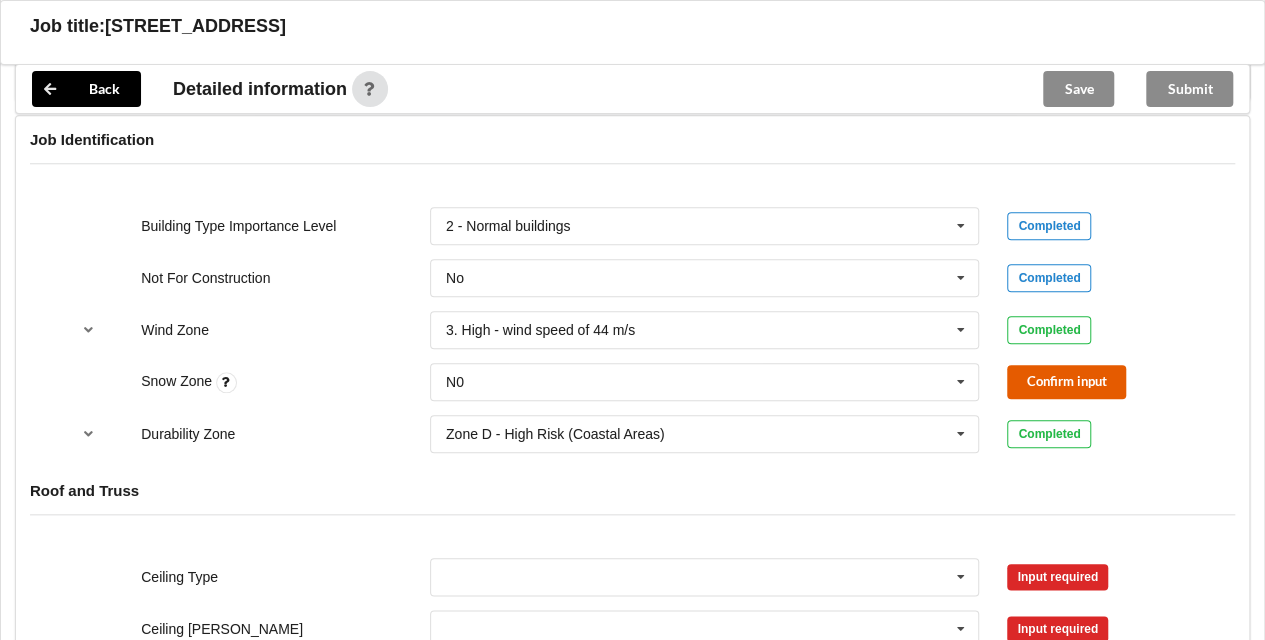 click on "Confirm input" at bounding box center (1066, 381) 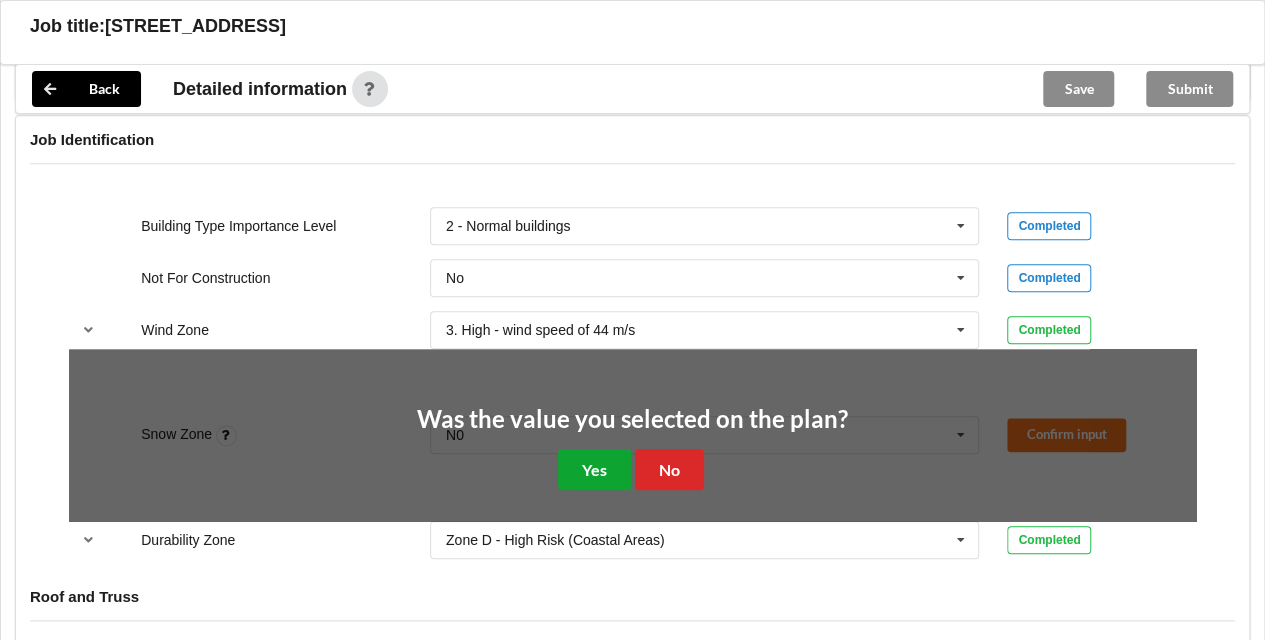 click on "Yes" at bounding box center [594, 469] 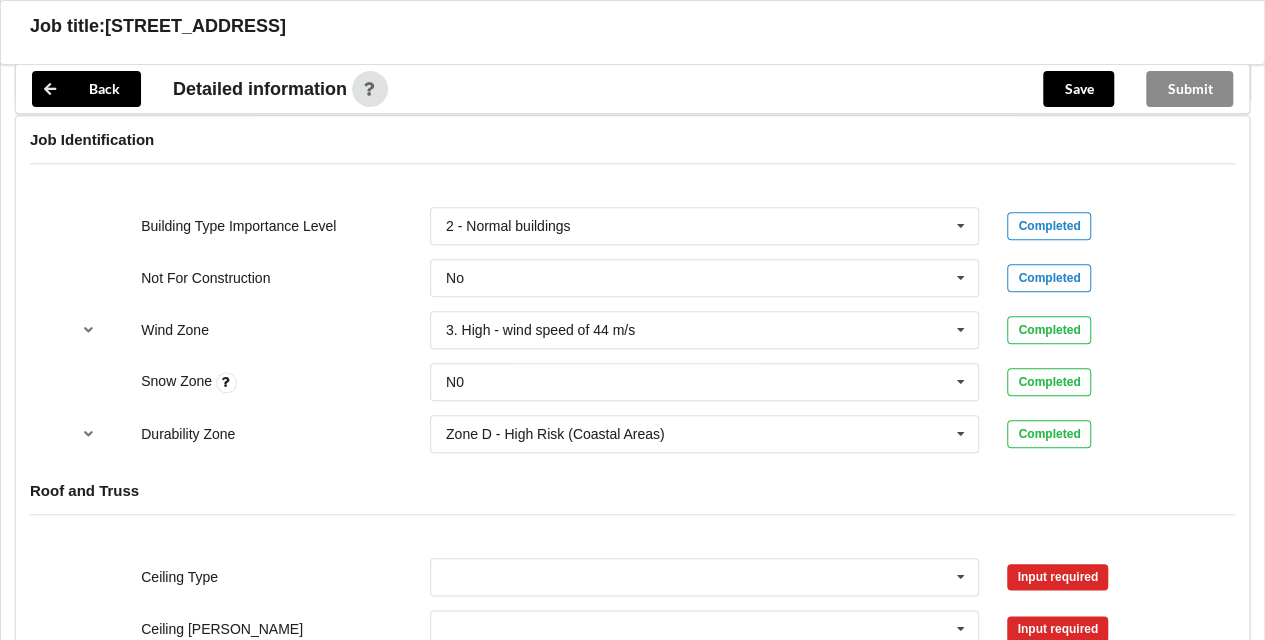 scroll, scrollTop: 1202, scrollLeft: 0, axis: vertical 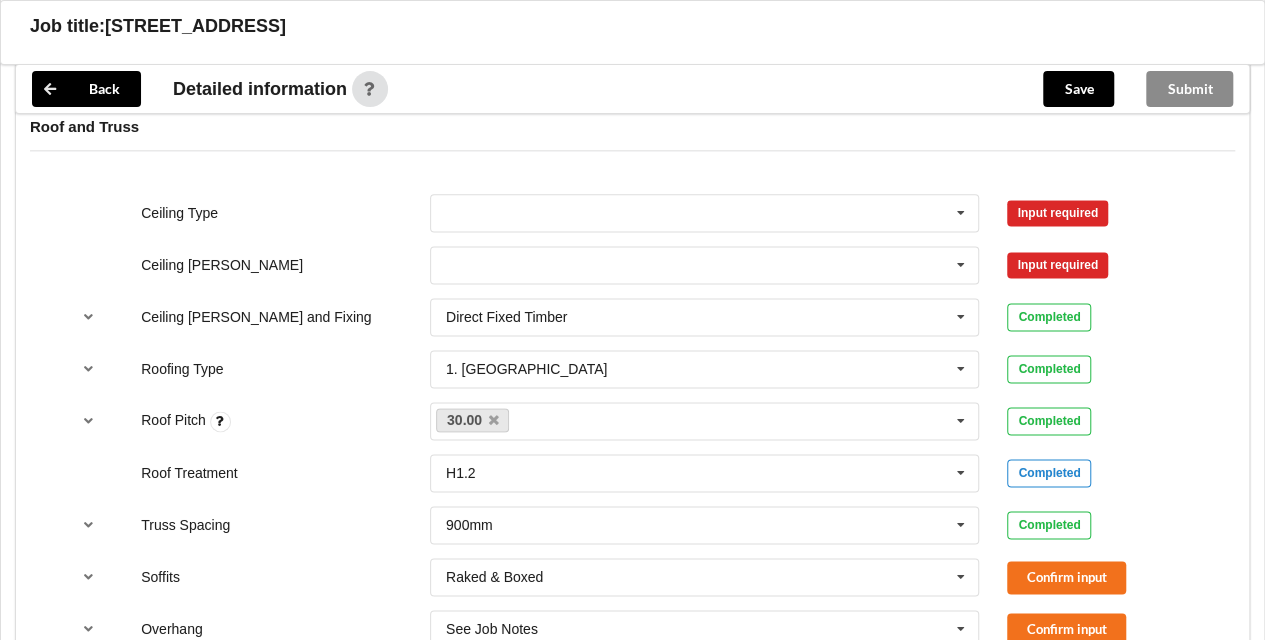 drag, startPoint x: 978, startPoint y: 214, endPoint x: 777, endPoint y: 667, distance: 495.59055 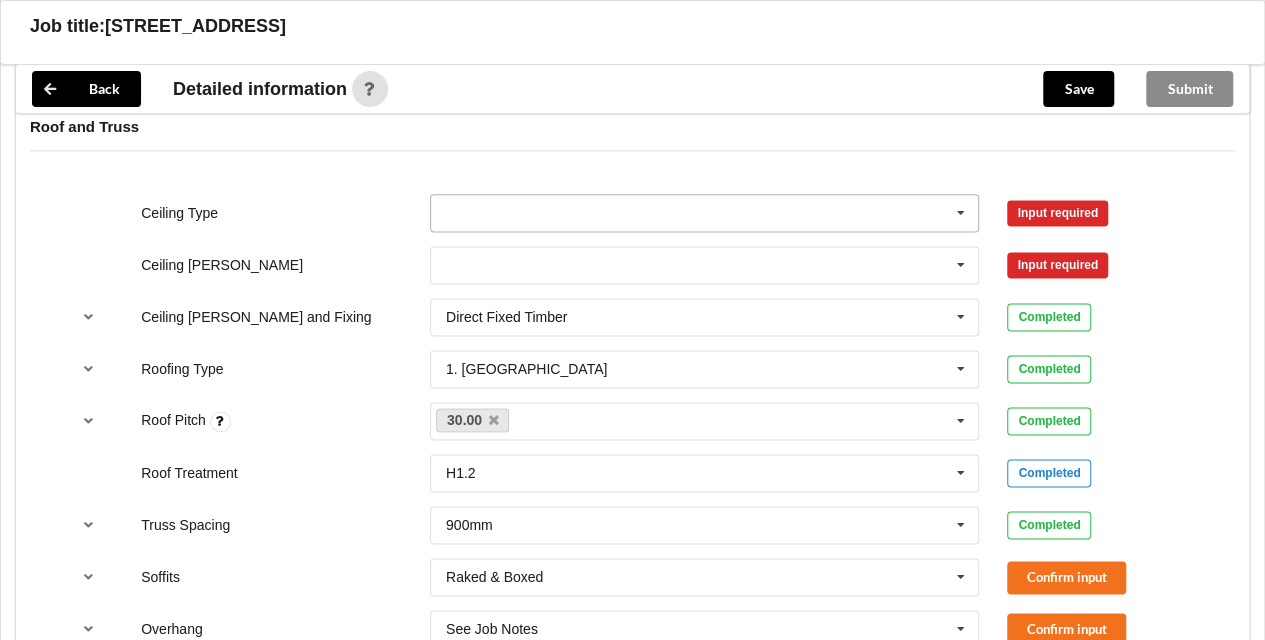 click at bounding box center (961, 213) 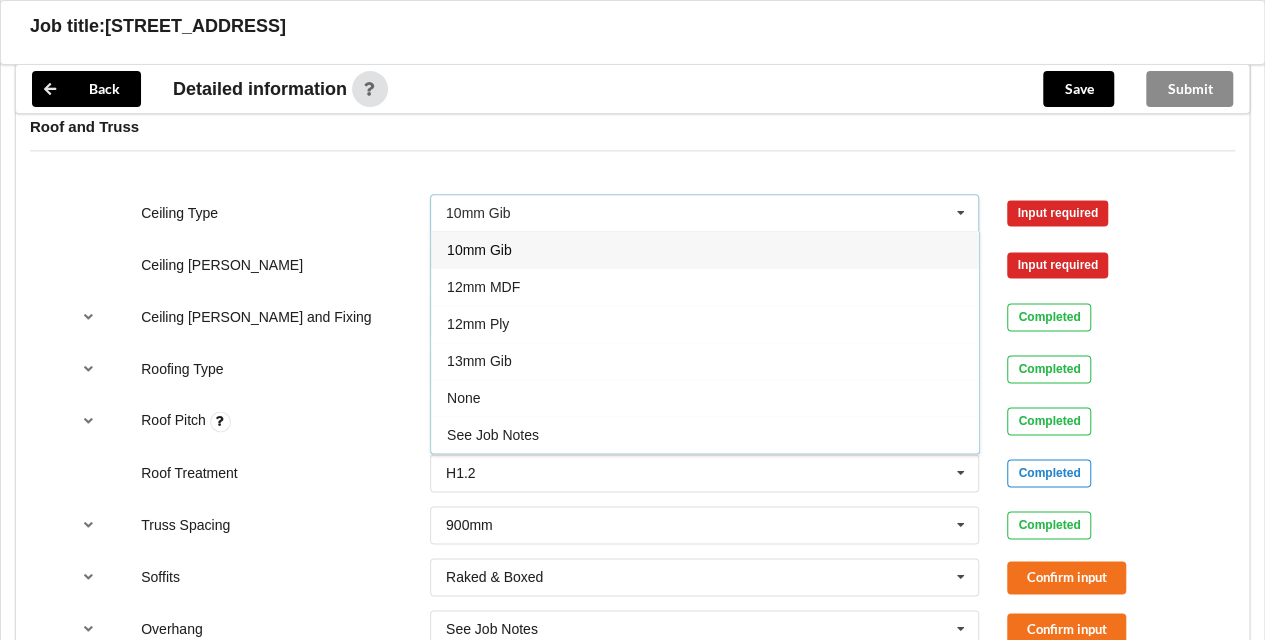click on "10mm Gib" at bounding box center [705, 249] 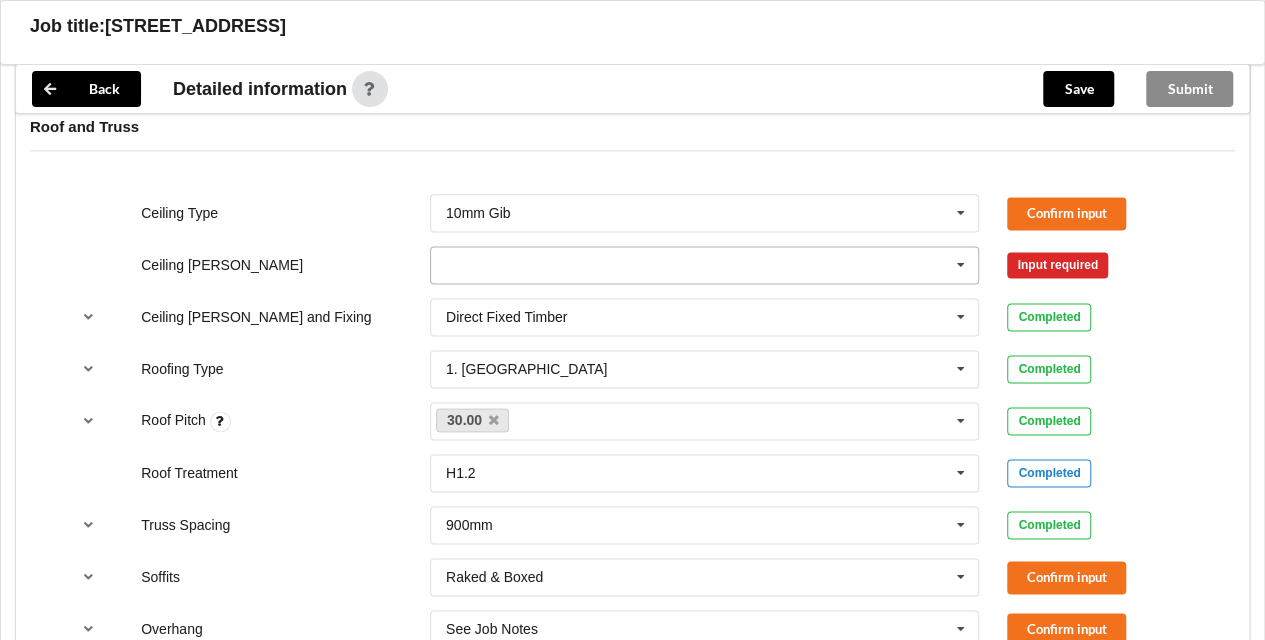 click at bounding box center (961, 265) 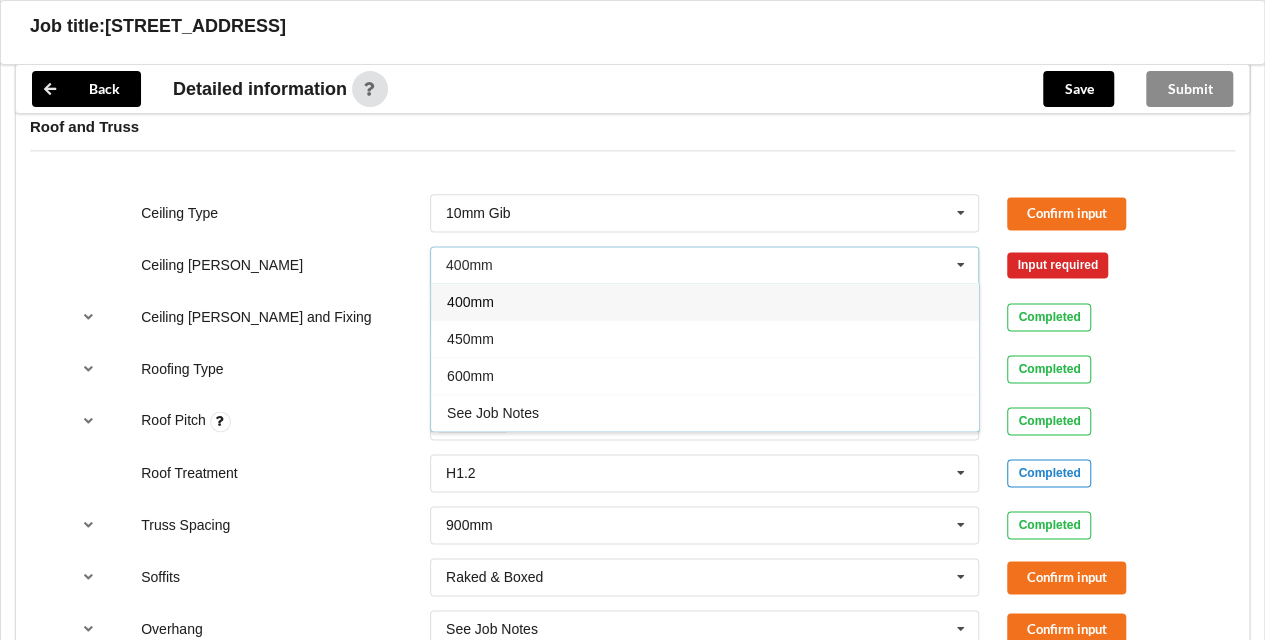 click on "400mm" at bounding box center [470, 302] 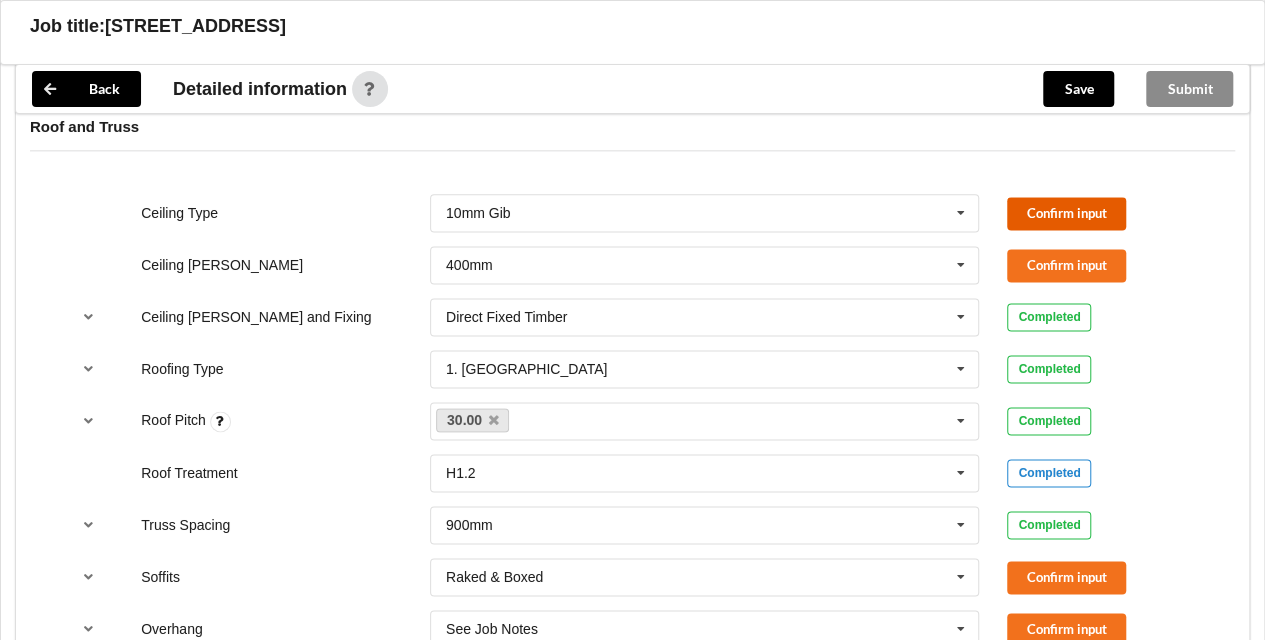 click on "Confirm input" at bounding box center (1066, 213) 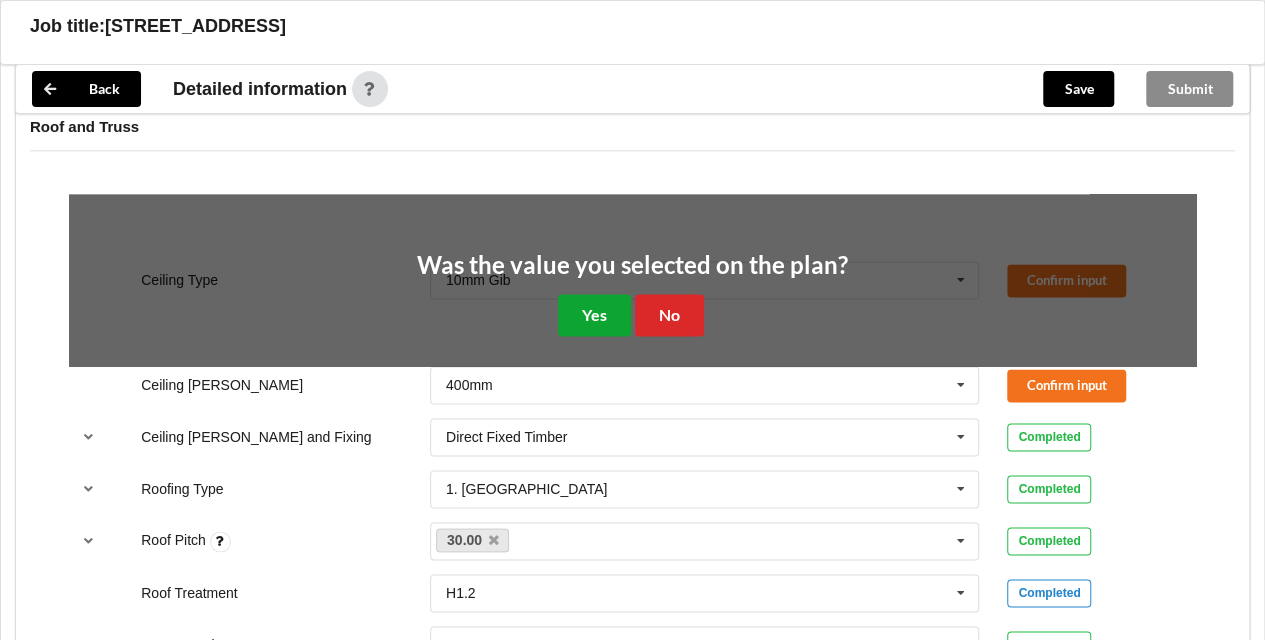 click on "Yes" at bounding box center [594, 314] 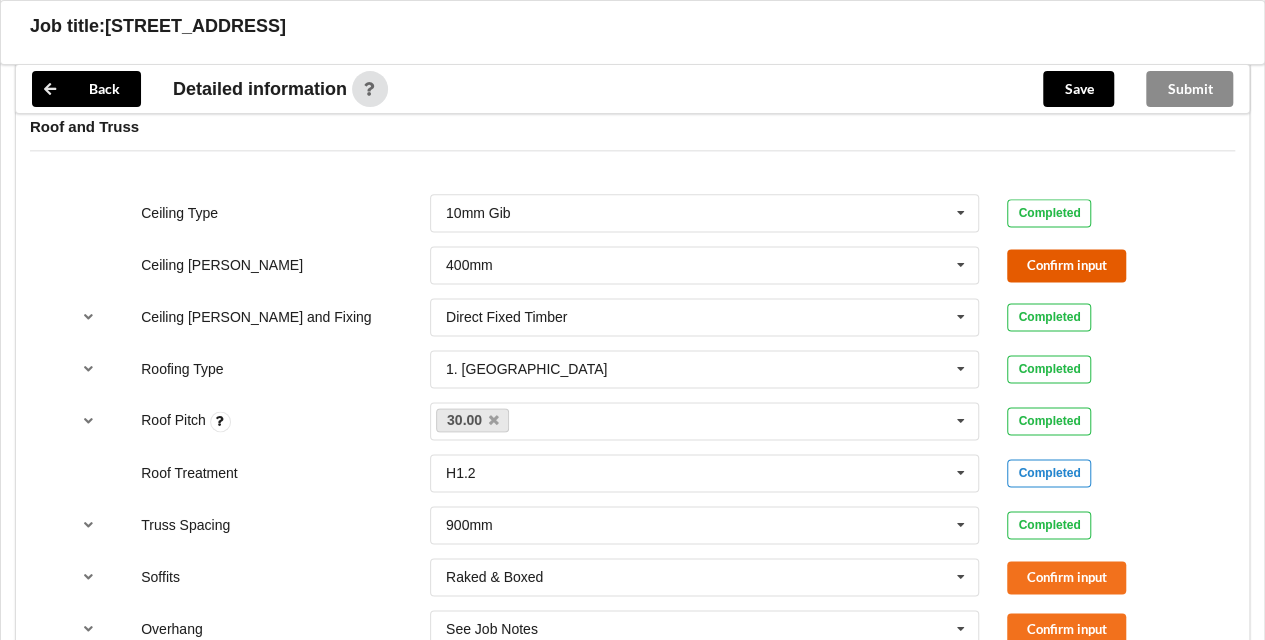 click on "Confirm input" at bounding box center (1066, 265) 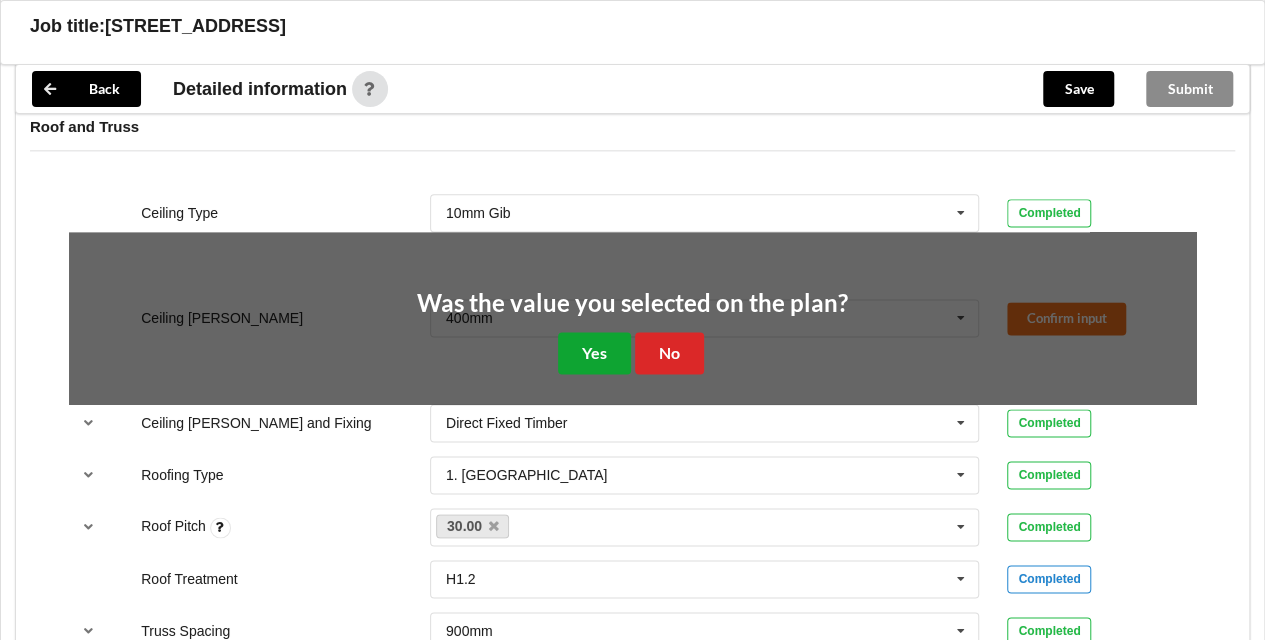 click on "Yes" at bounding box center [594, 352] 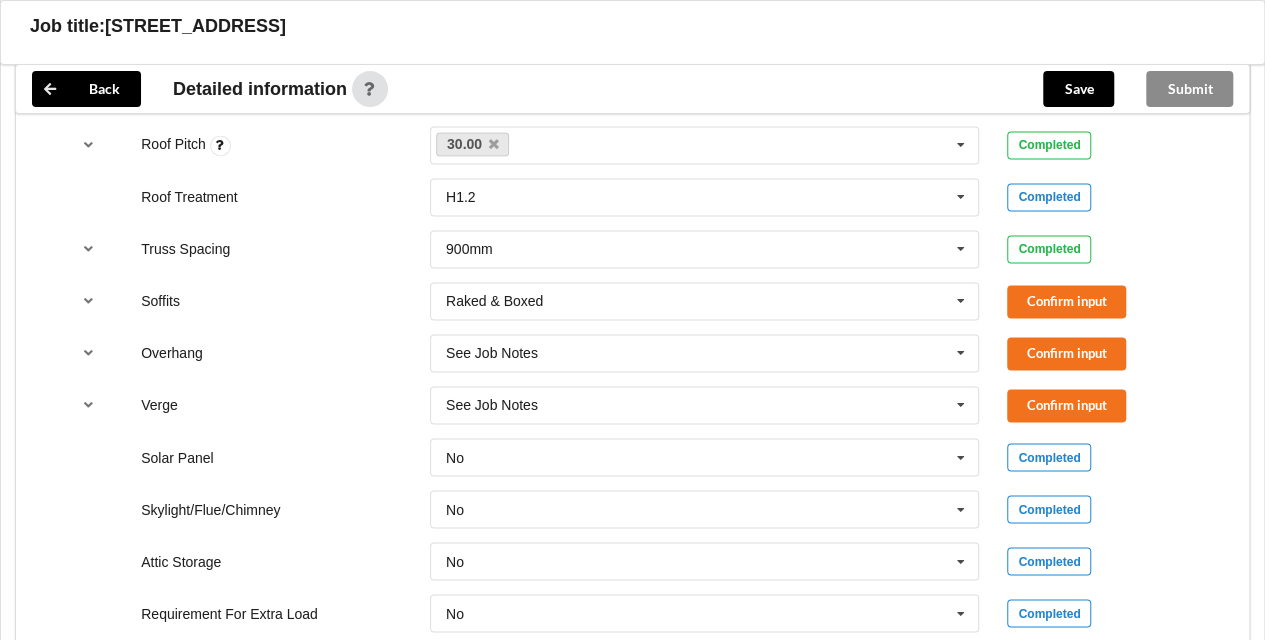 scroll, scrollTop: 1481, scrollLeft: 0, axis: vertical 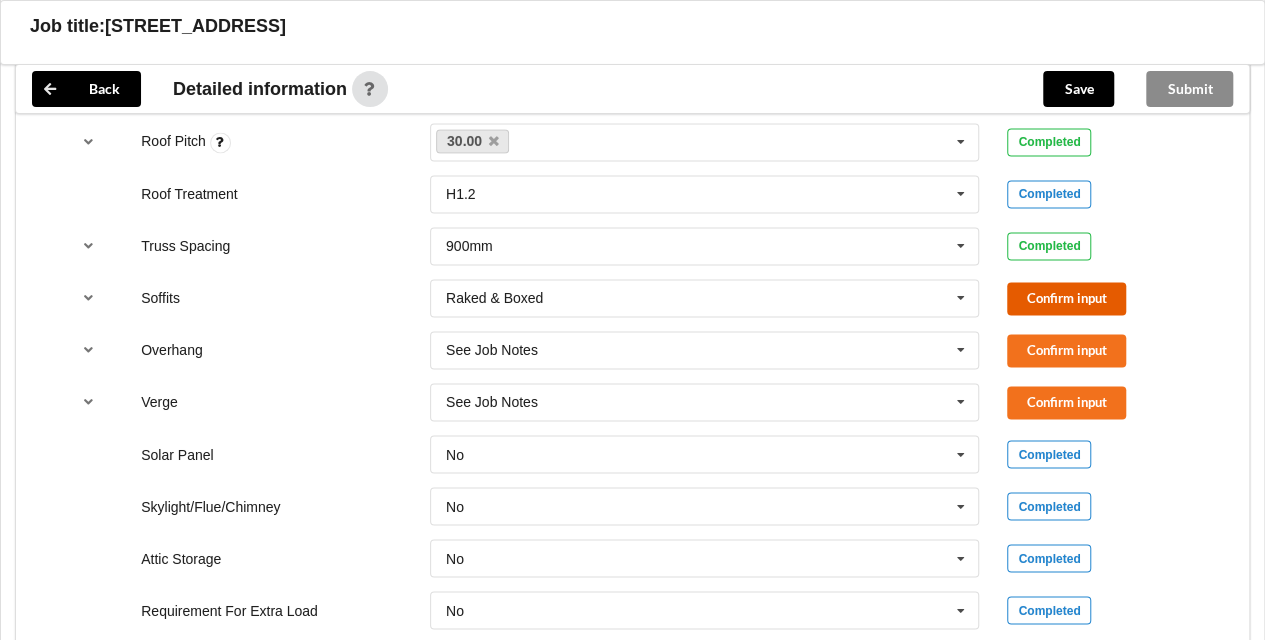 click on "Confirm input" at bounding box center [1066, 298] 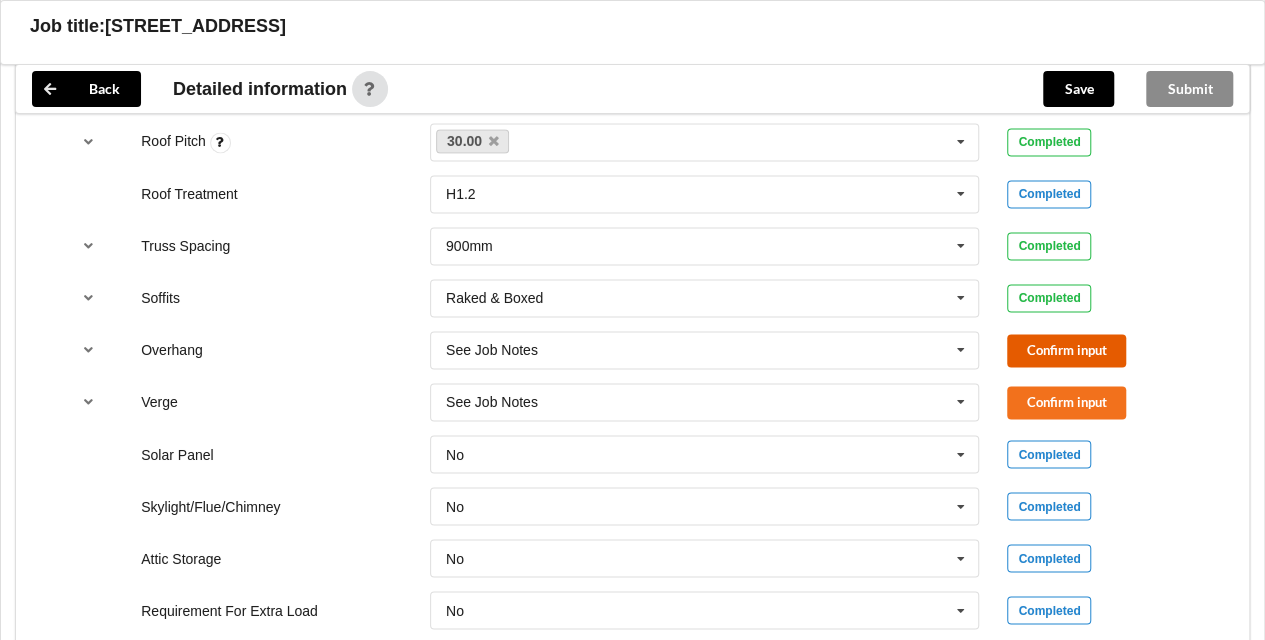 click on "Confirm input" at bounding box center (1066, 350) 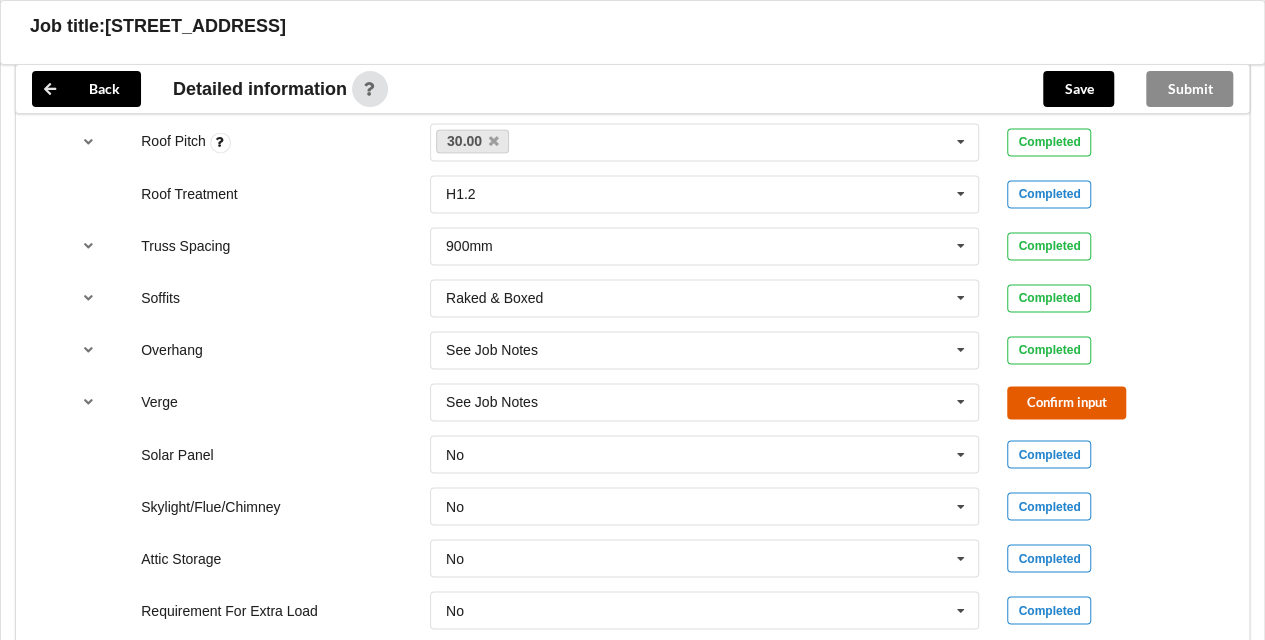 click on "Confirm input" at bounding box center (1066, 402) 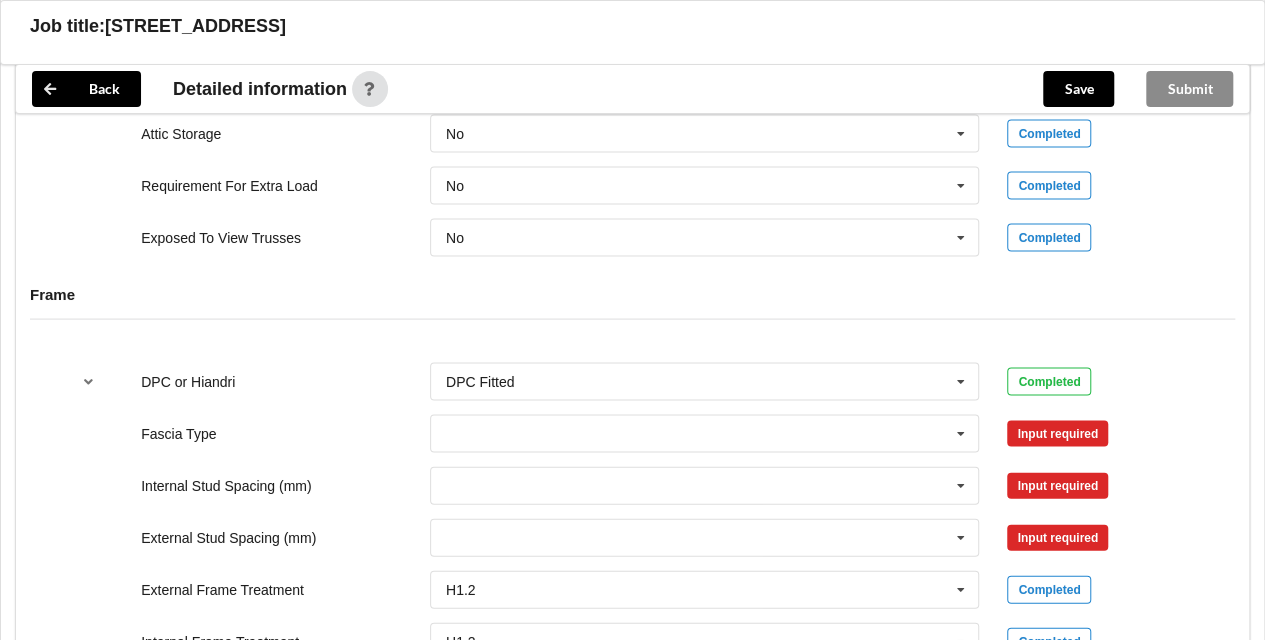 scroll, scrollTop: 1909, scrollLeft: 0, axis: vertical 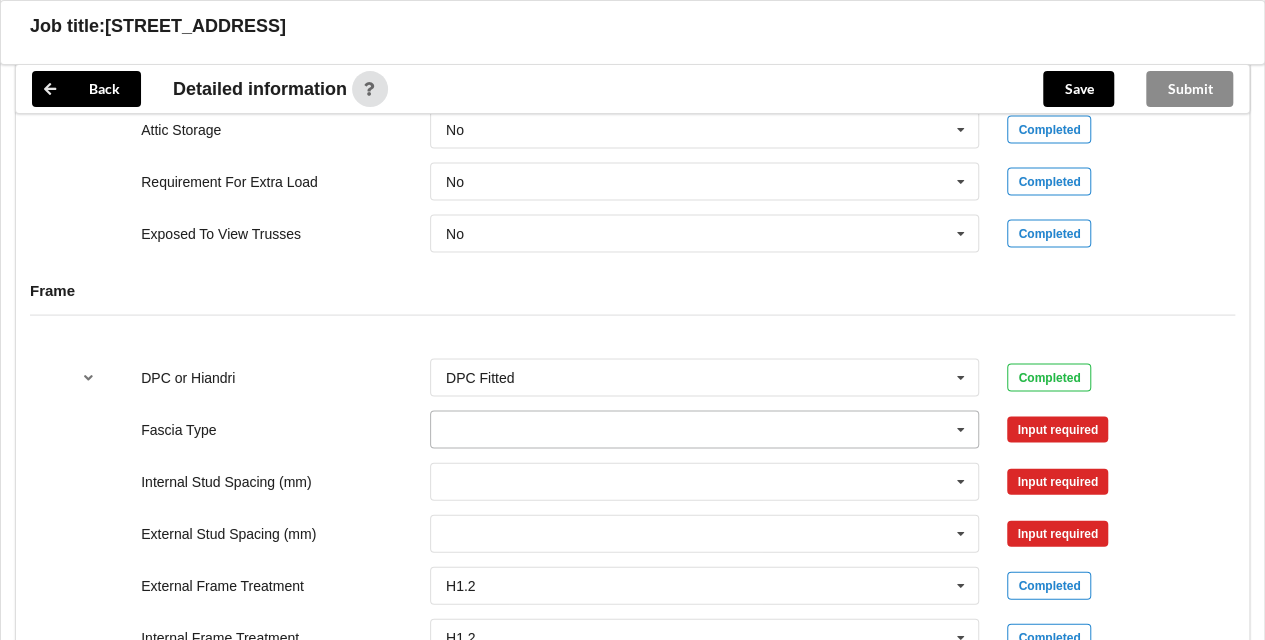 click at bounding box center [961, 430] 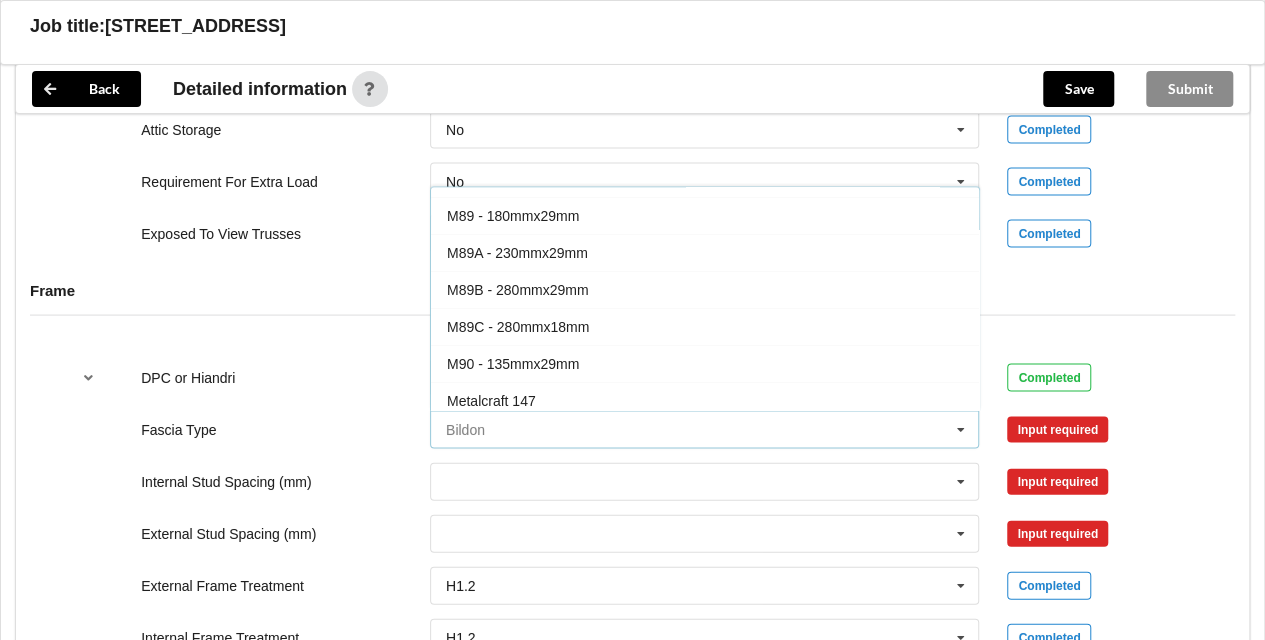 scroll, scrollTop: 216, scrollLeft: 0, axis: vertical 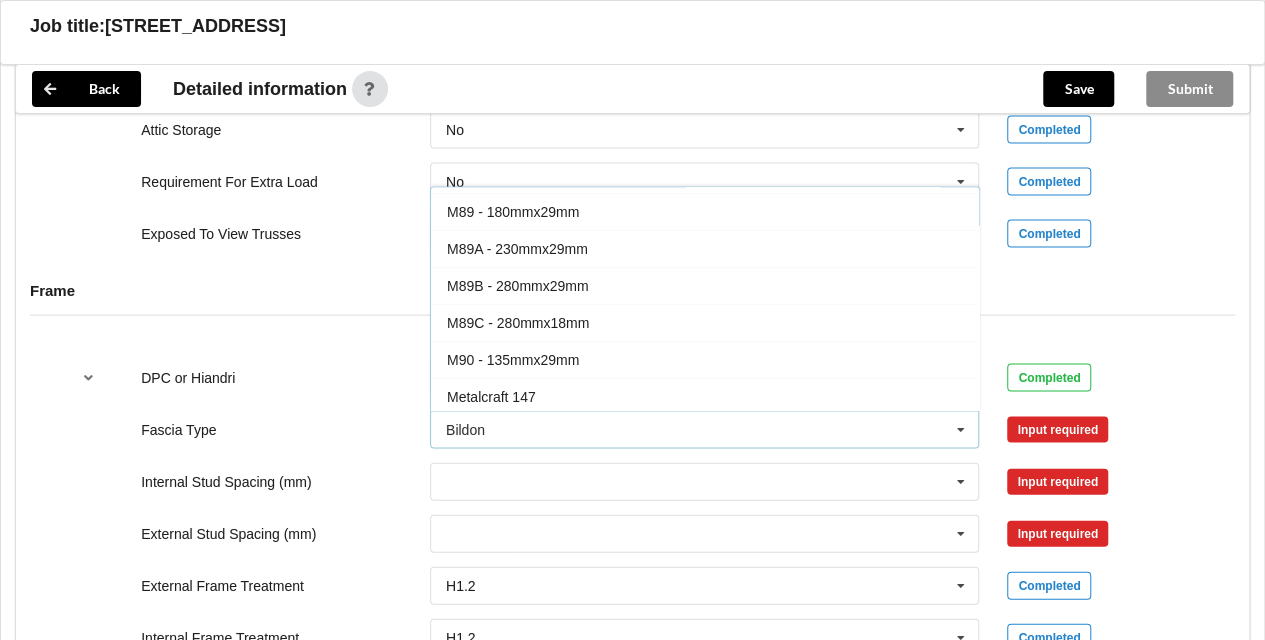 click on "M89C - 280mmx18mm" at bounding box center (705, 323) 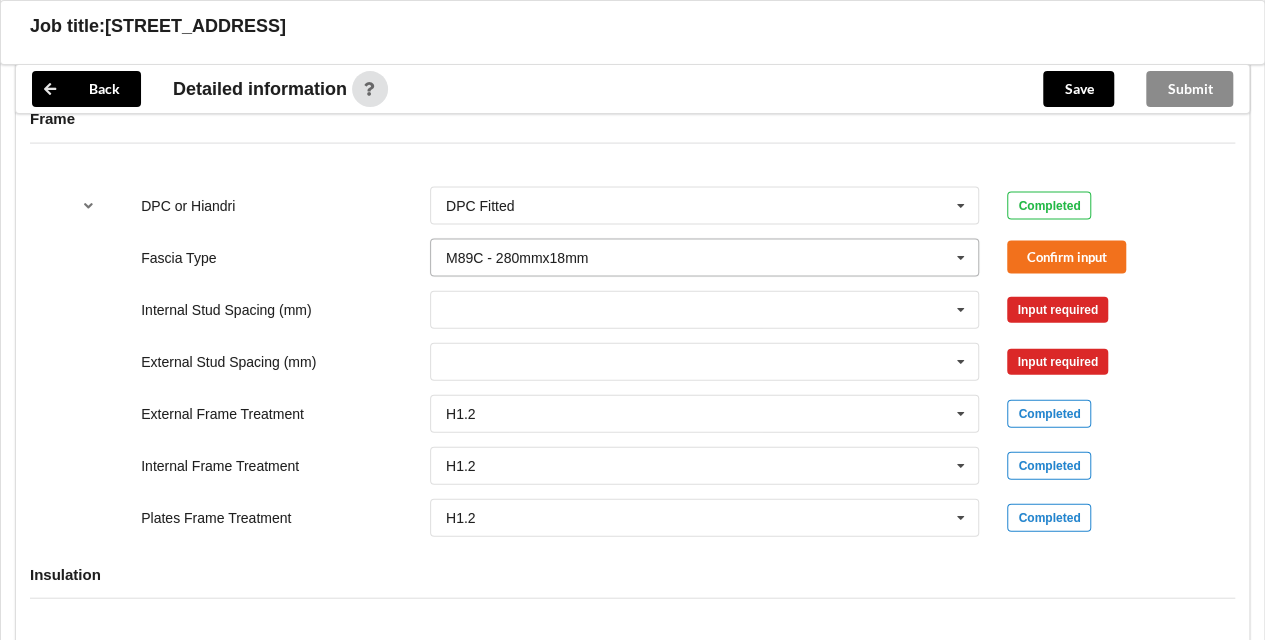 scroll, scrollTop: 2074, scrollLeft: 0, axis: vertical 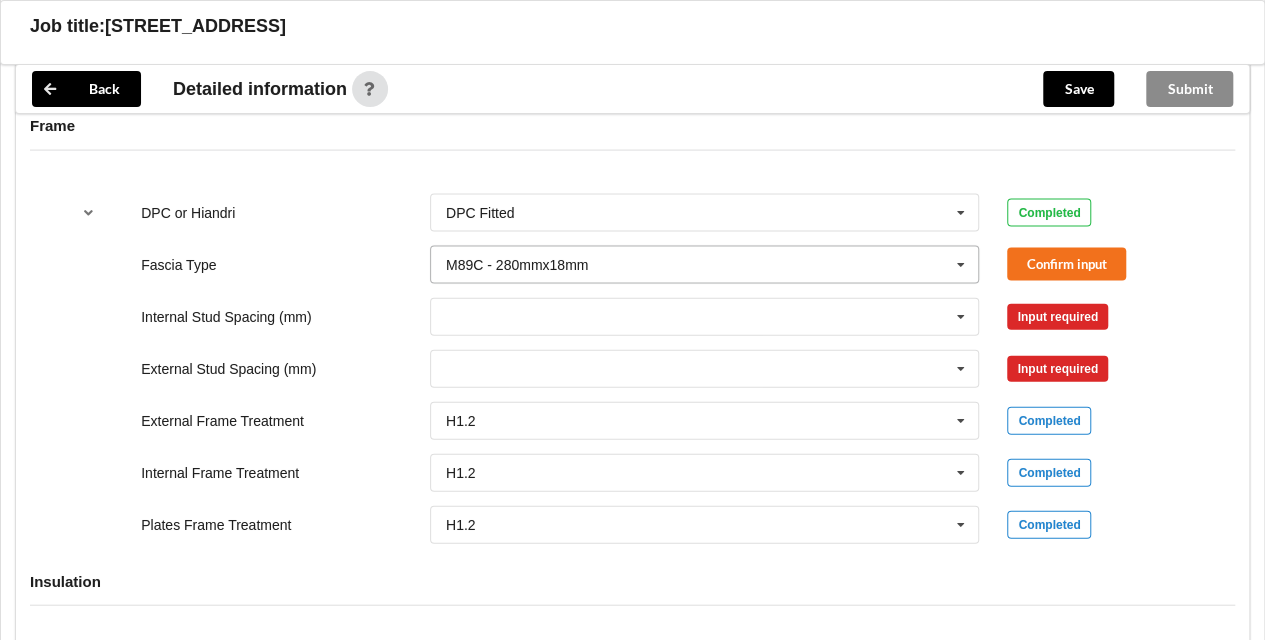 click at bounding box center [961, 265] 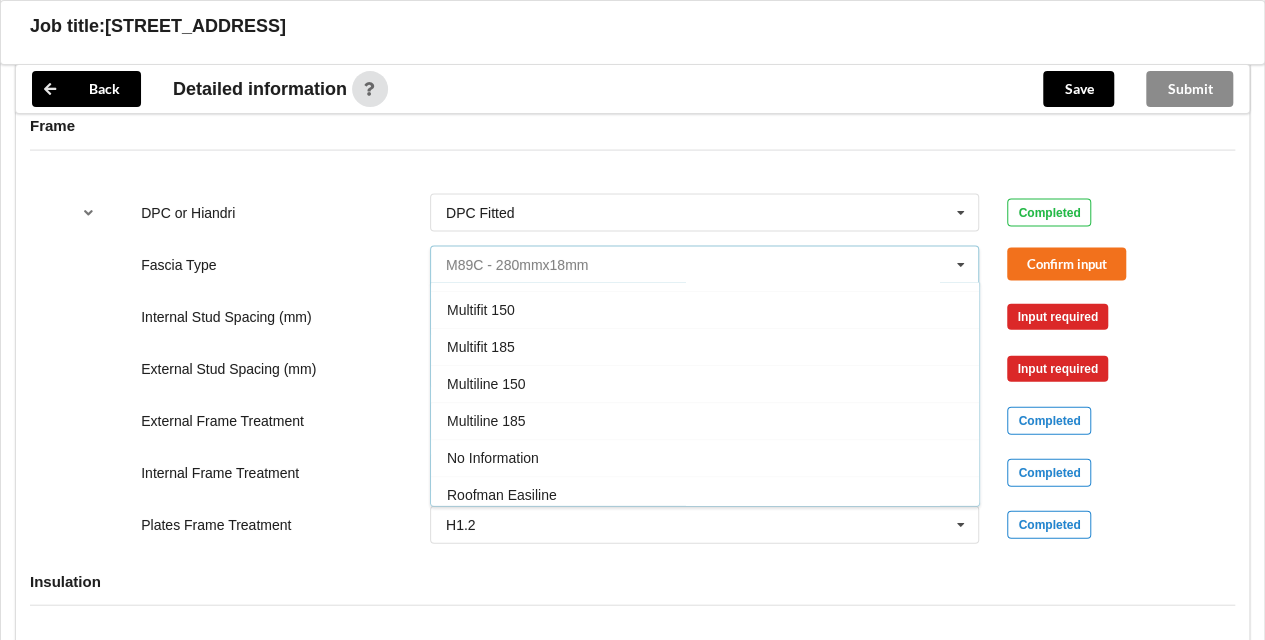 scroll, scrollTop: 656, scrollLeft: 0, axis: vertical 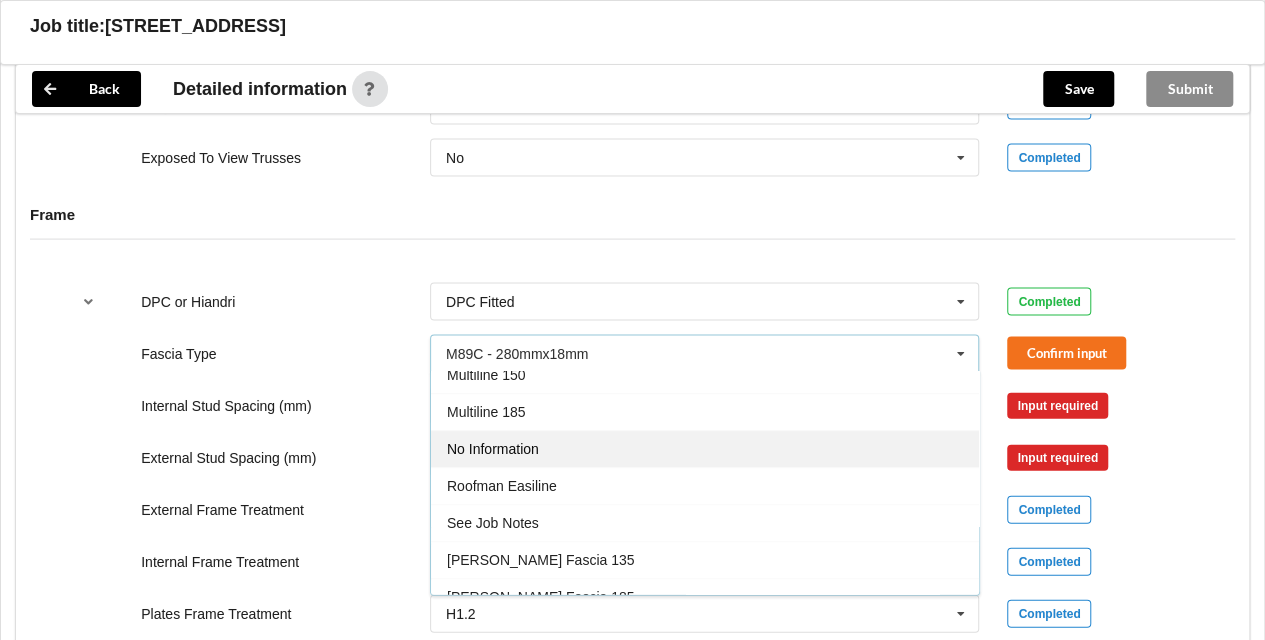 click on "No Information" at bounding box center (705, 449) 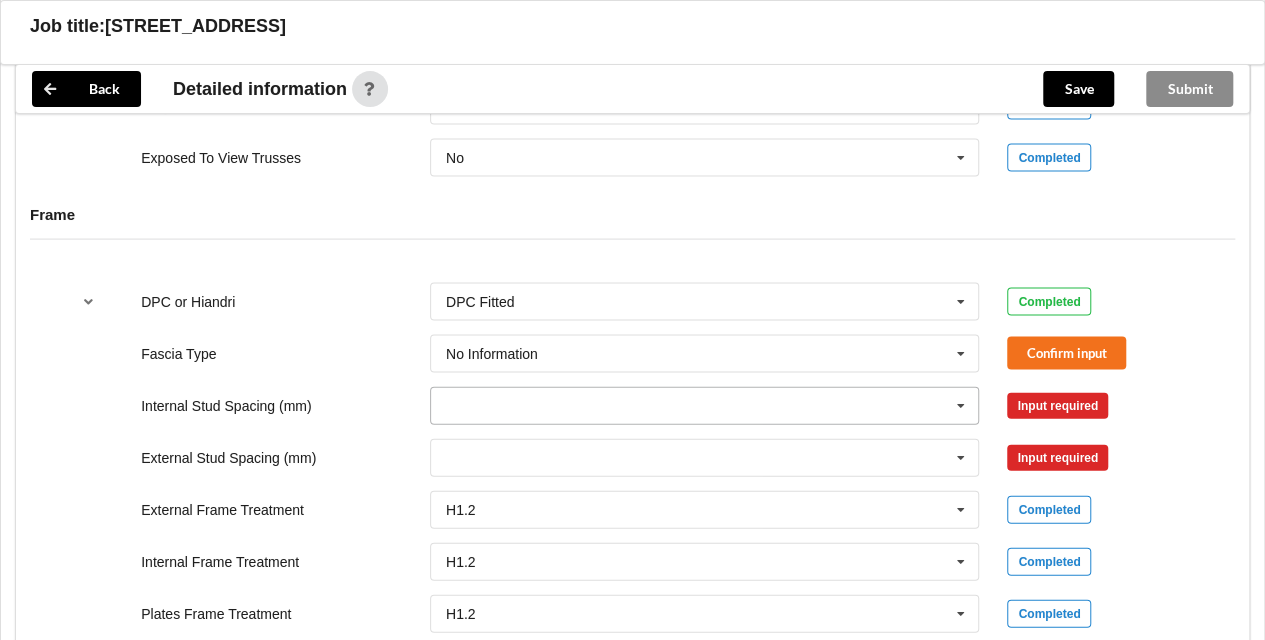 click at bounding box center (961, 406) 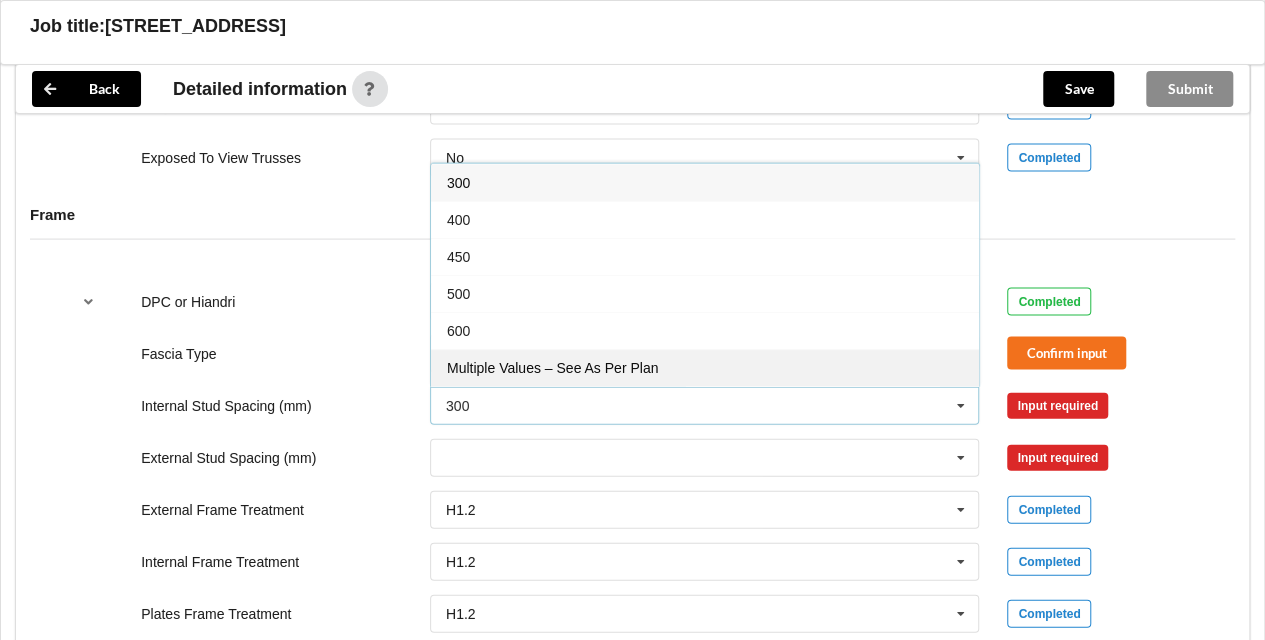 click on "Multiple Values – See As Per Plan" at bounding box center [705, 367] 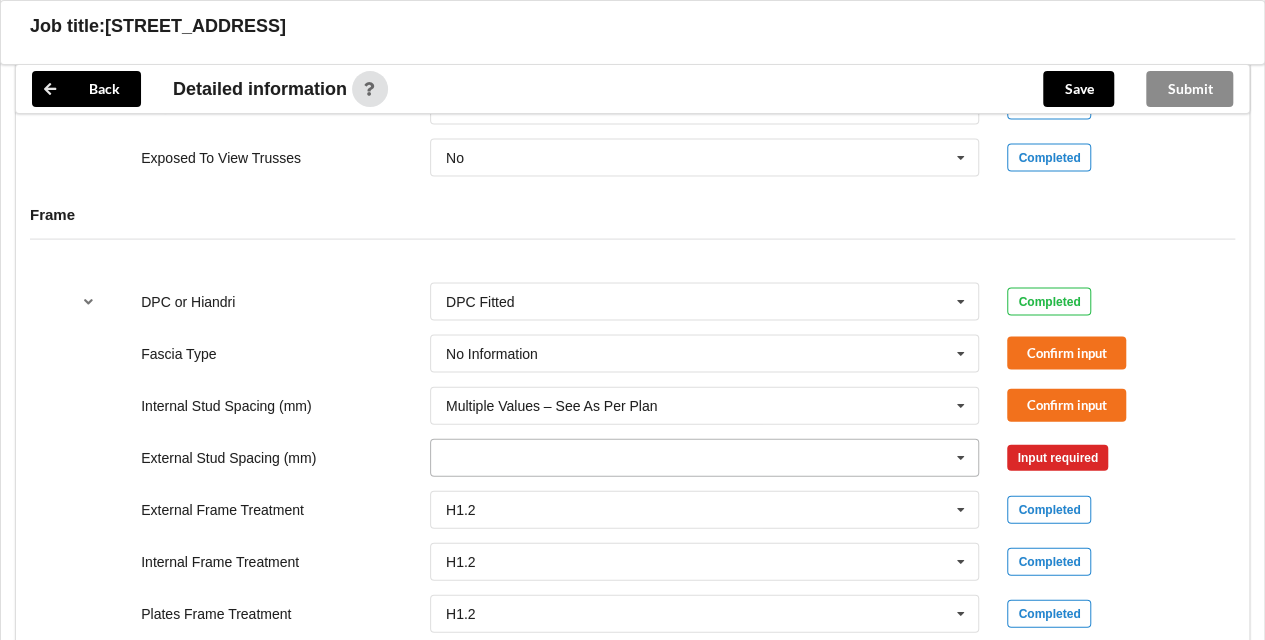 click at bounding box center (706, 458) 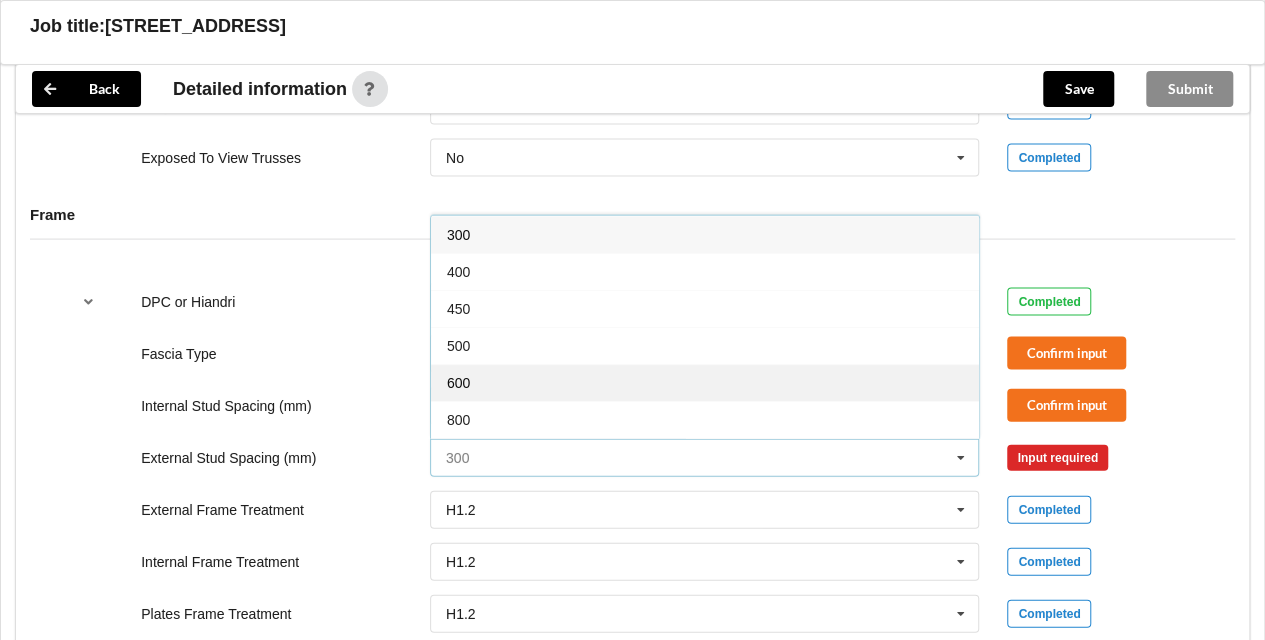 scroll, scrollTop: 106, scrollLeft: 0, axis: vertical 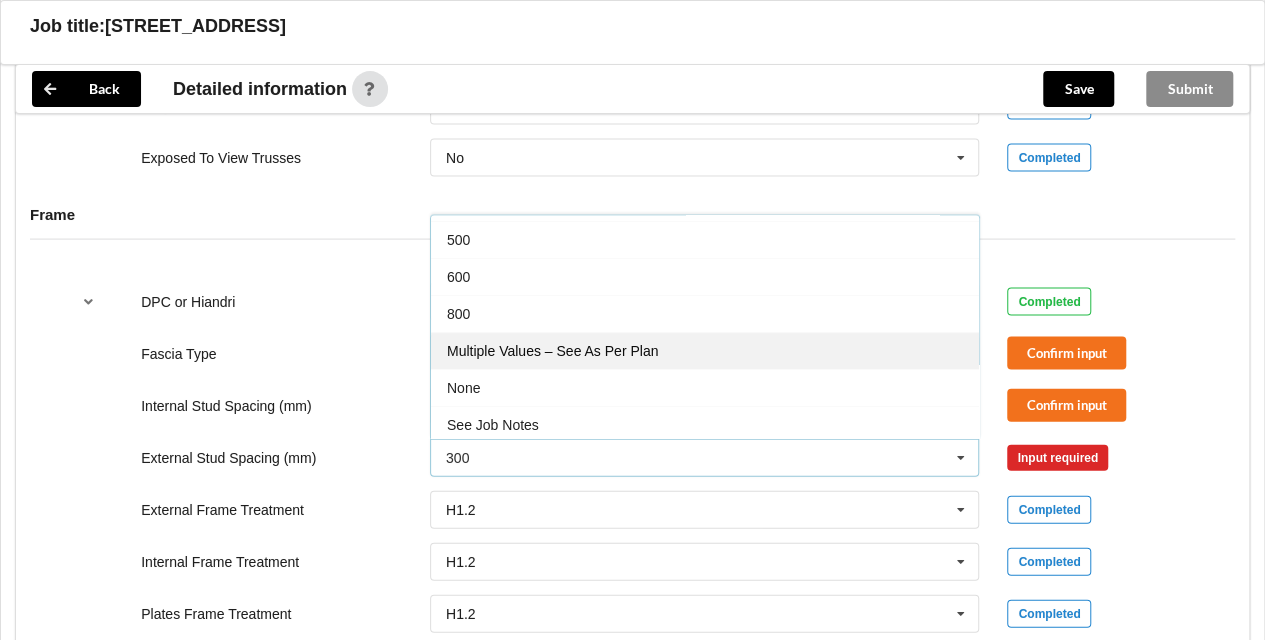 click on "Multiple Values – See As Per Plan" at bounding box center [705, 350] 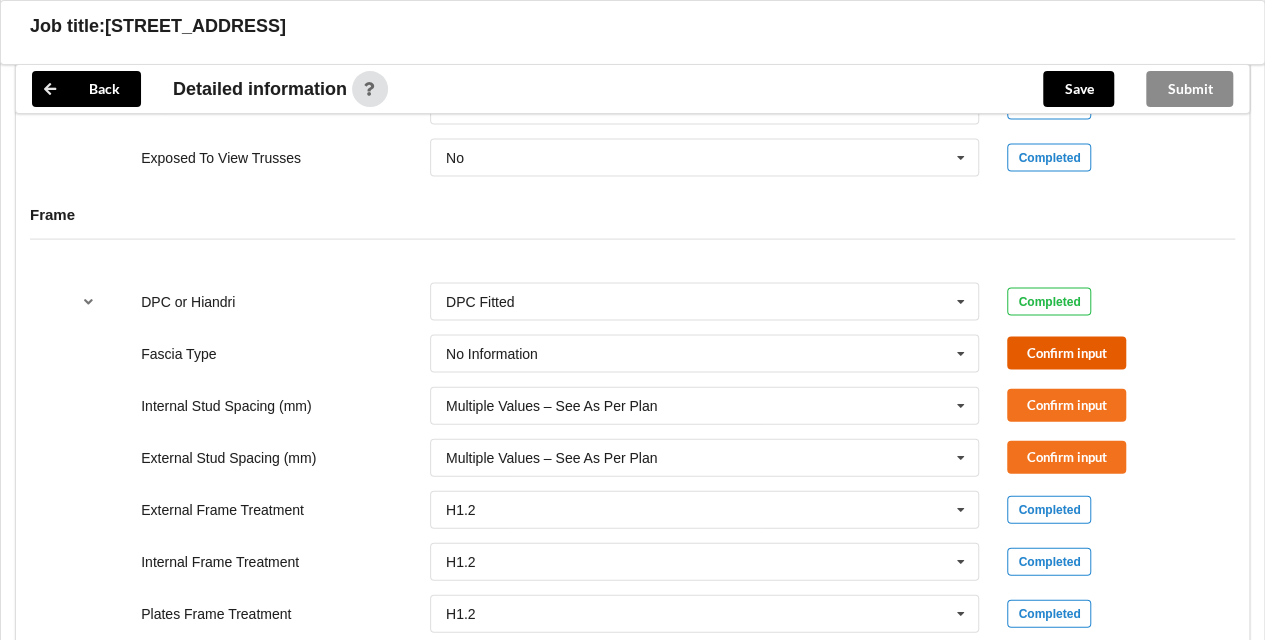 click on "Confirm input" at bounding box center (1066, 353) 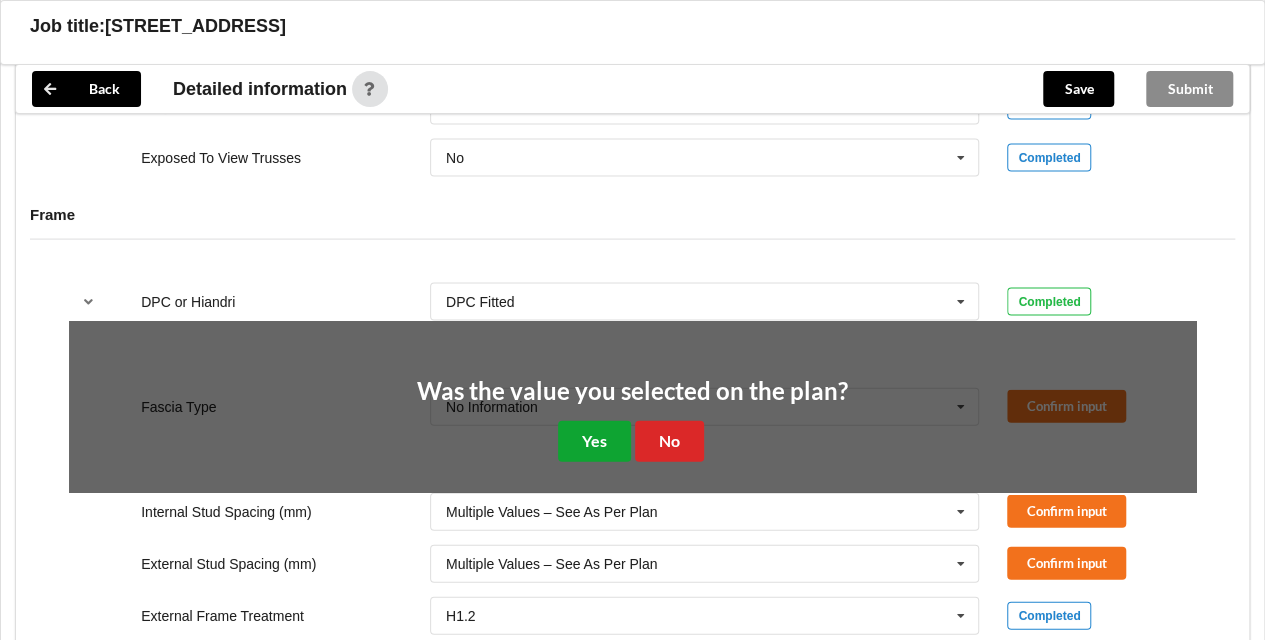 click on "Yes" at bounding box center [594, 441] 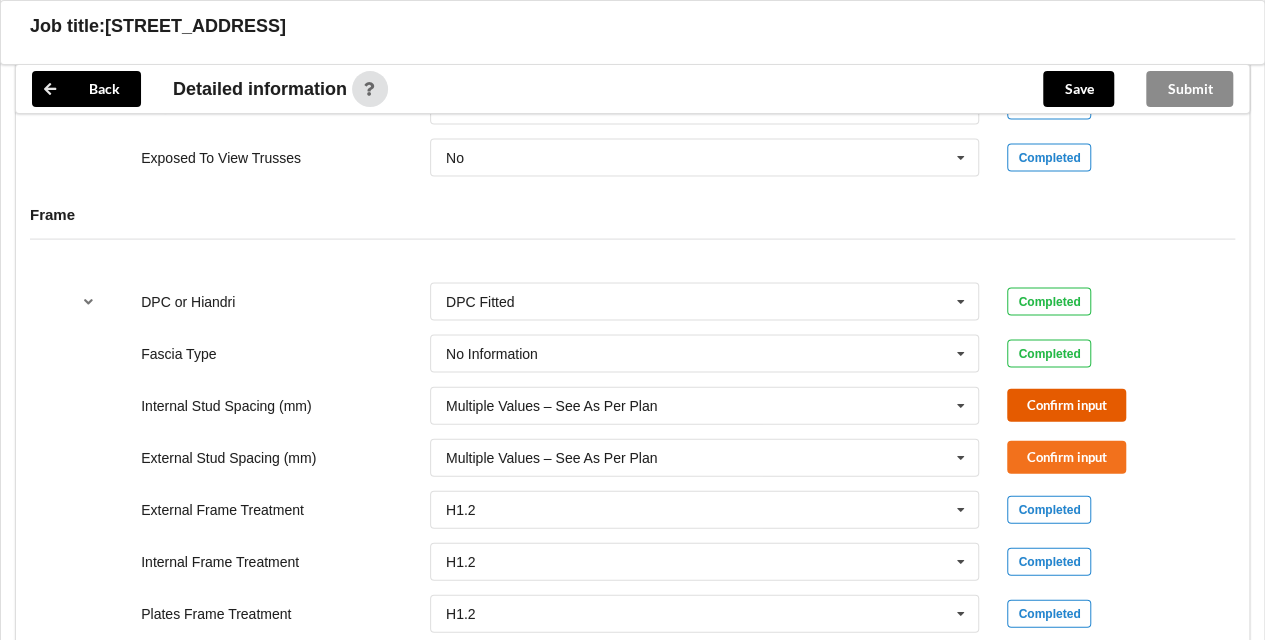 click on "Confirm input" at bounding box center (1066, 405) 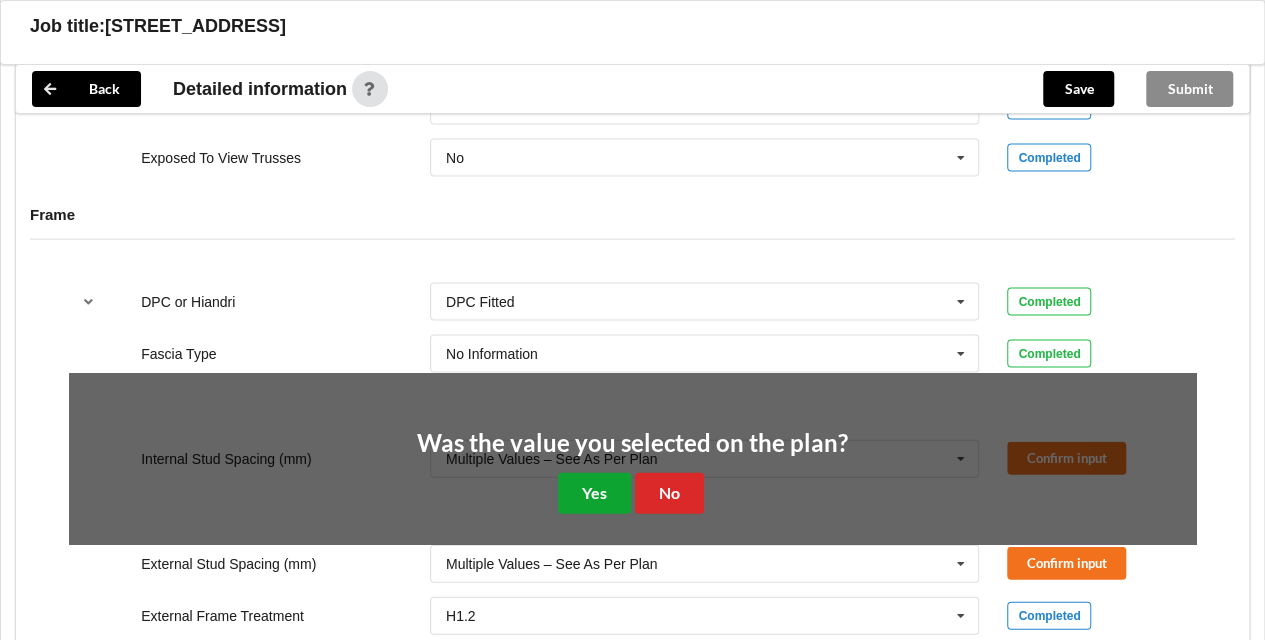 click on "Yes" at bounding box center [594, 493] 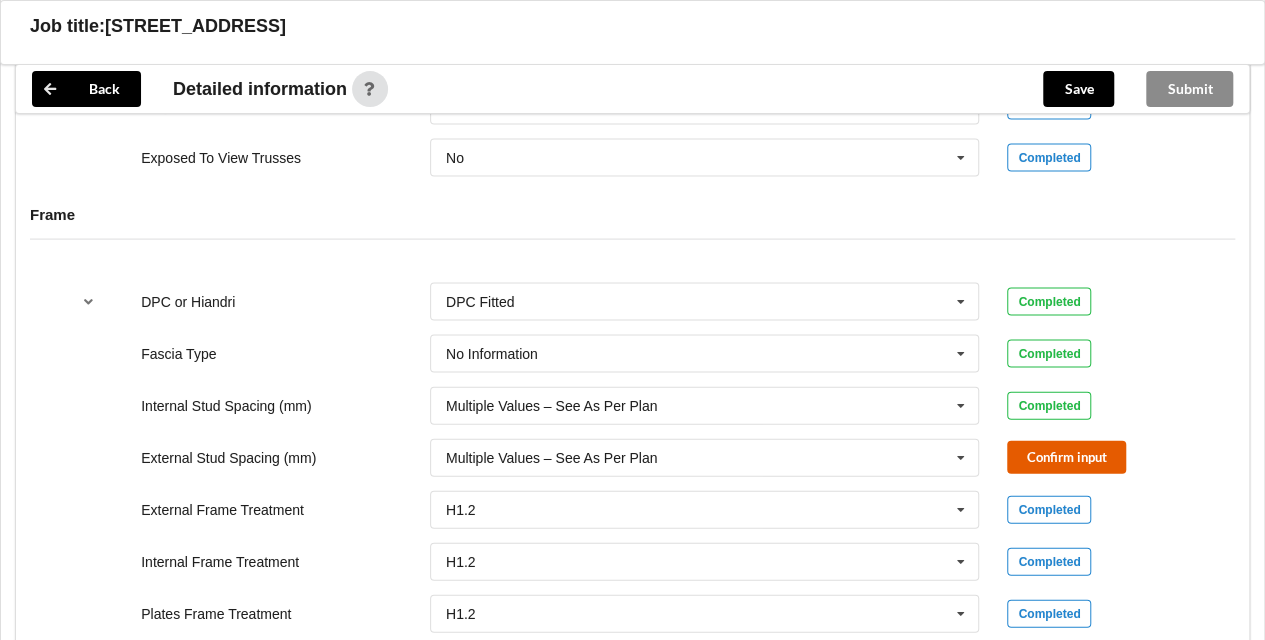 click on "Confirm input" at bounding box center [1066, 457] 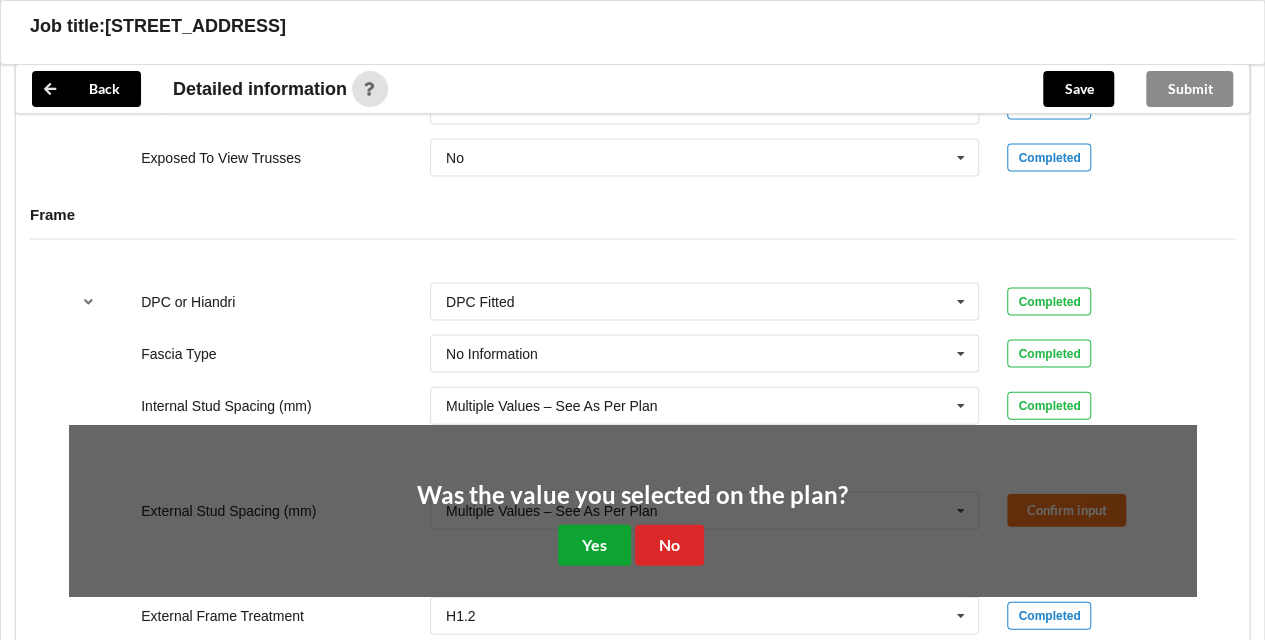 click on "Yes" at bounding box center (594, 545) 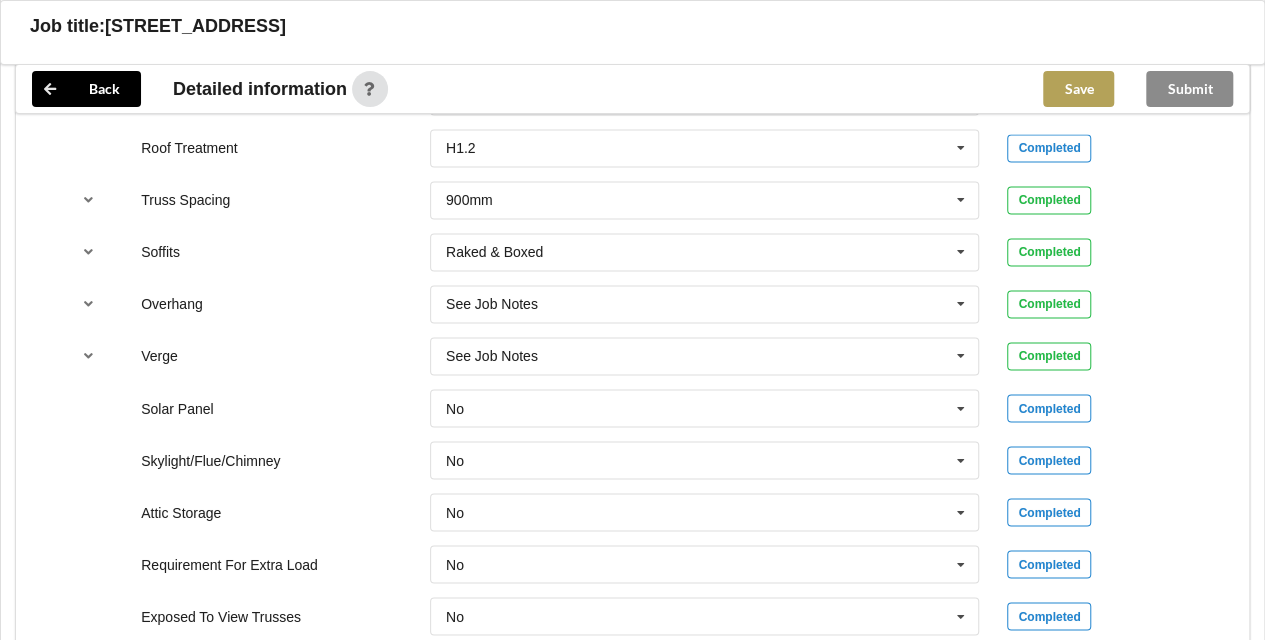 click on "Save" at bounding box center (1078, 89) 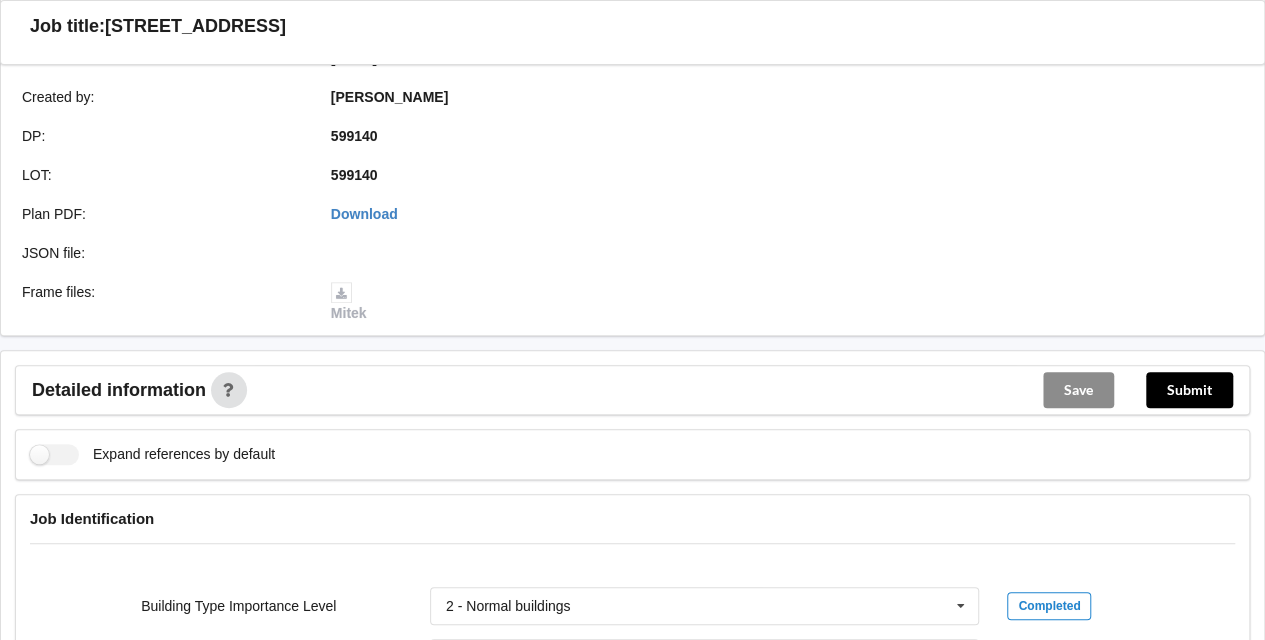 scroll, scrollTop: 366, scrollLeft: 0, axis: vertical 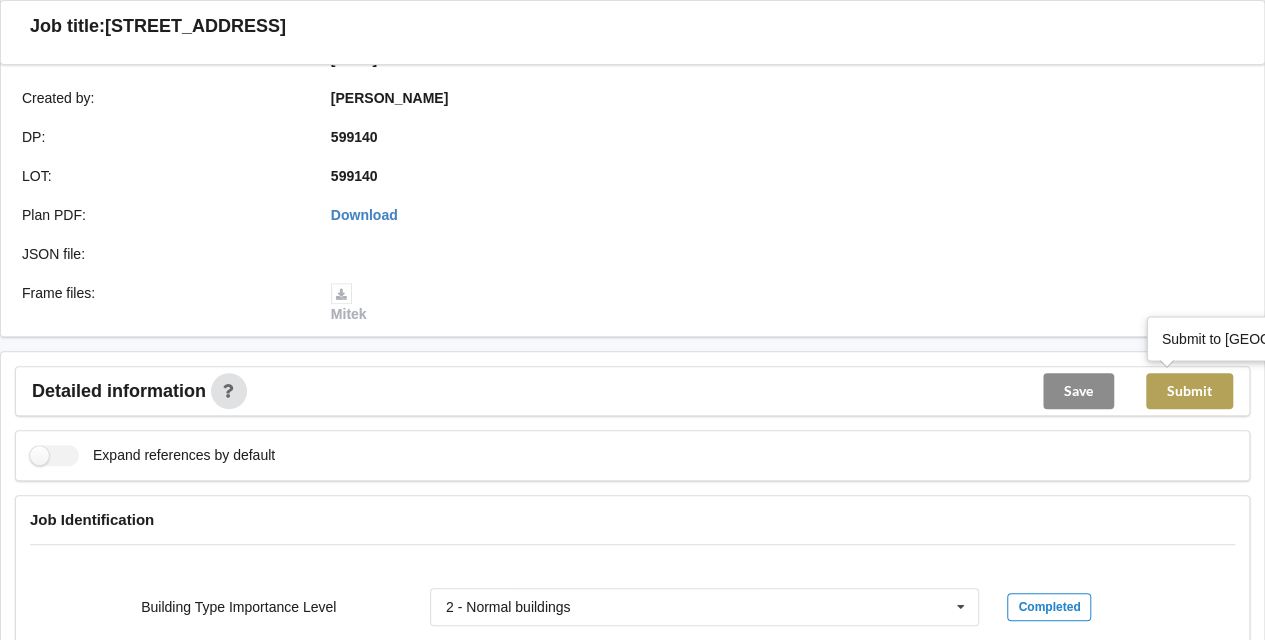 click on "Submit" at bounding box center (1189, 391) 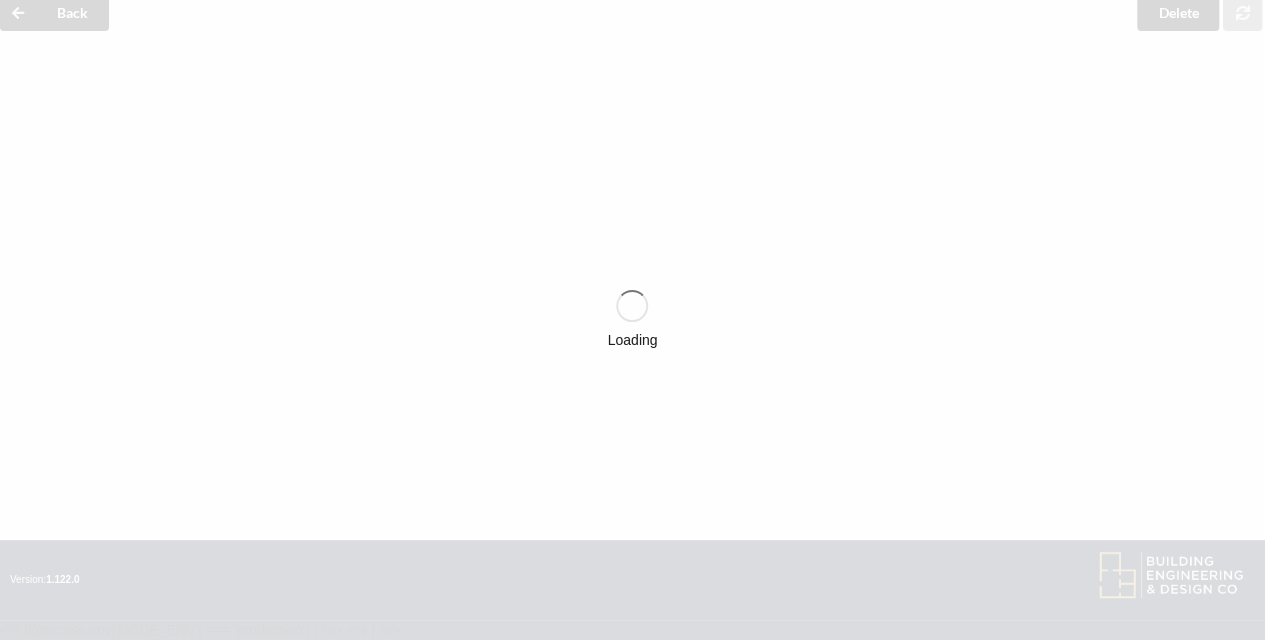 scroll, scrollTop: 366, scrollLeft: 0, axis: vertical 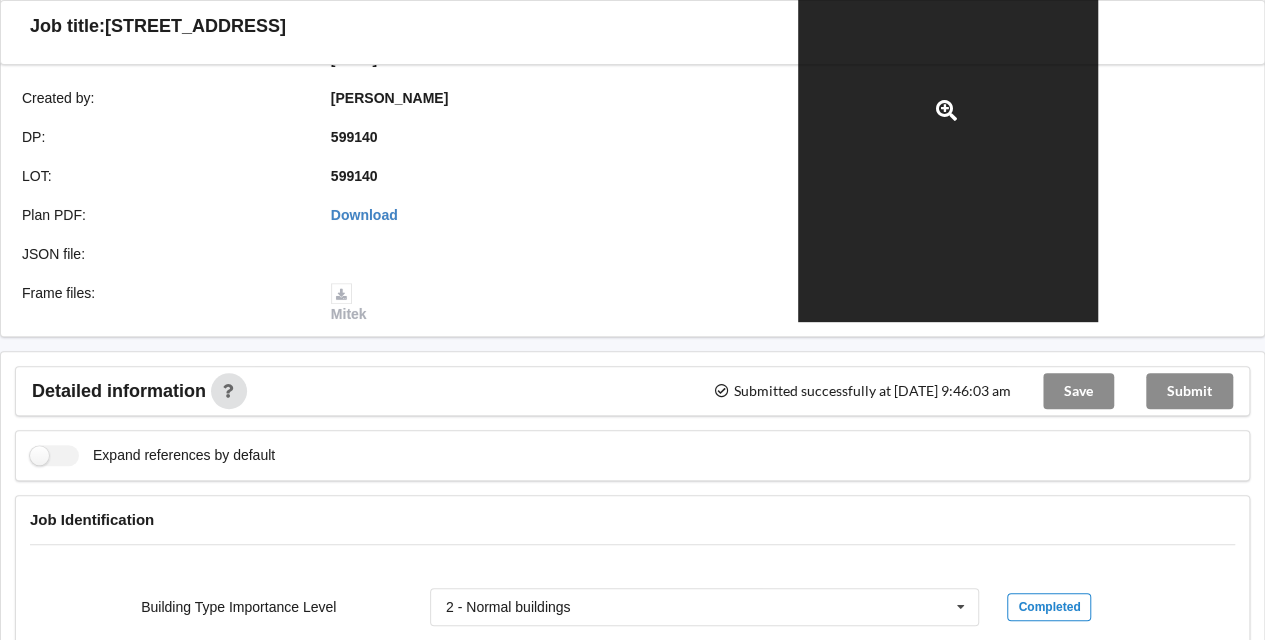 click at bounding box center (948, 111) 